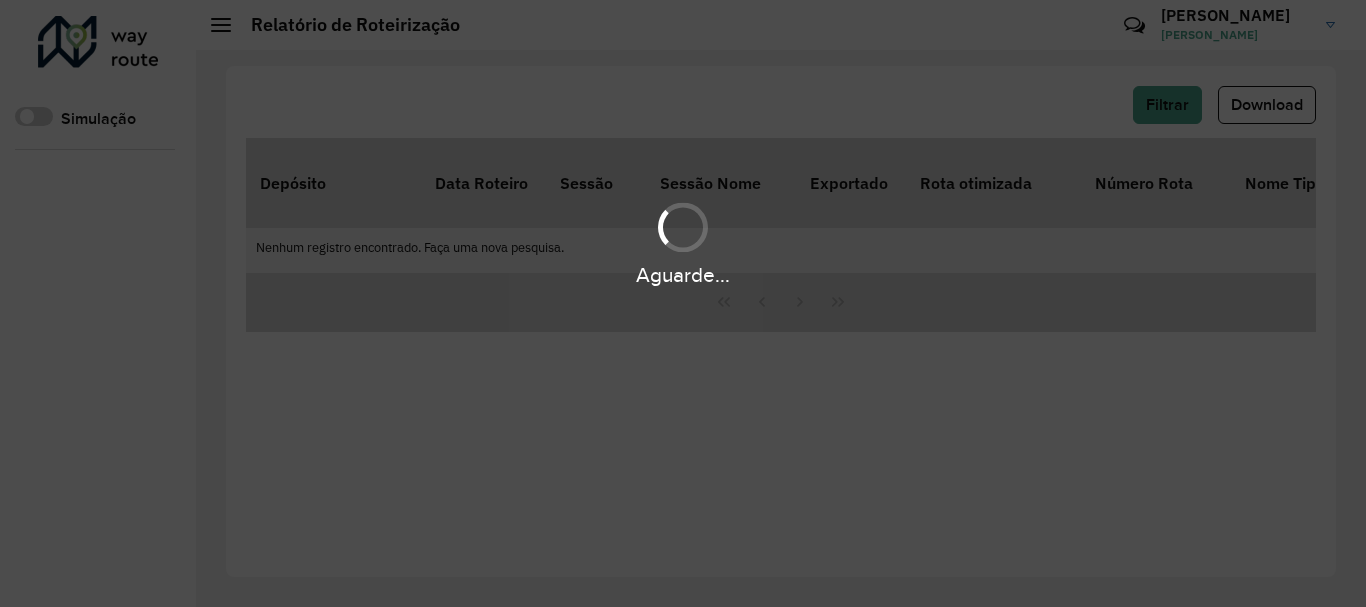 scroll, scrollTop: 0, scrollLeft: 0, axis: both 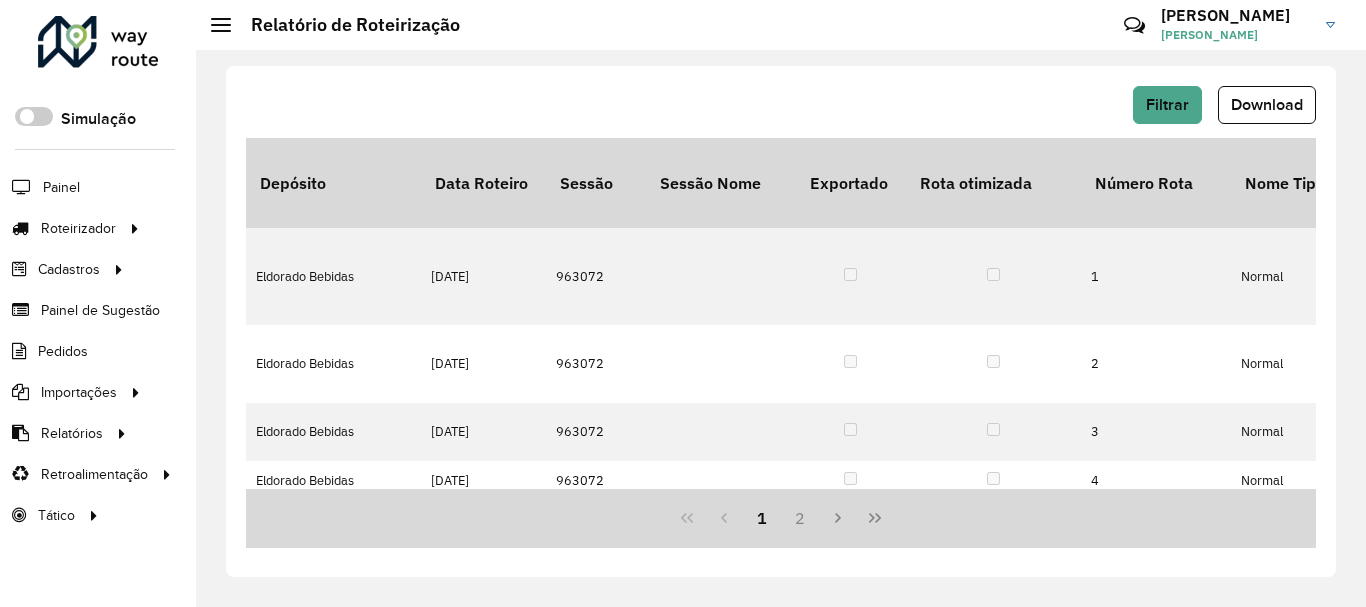 click on "Download" 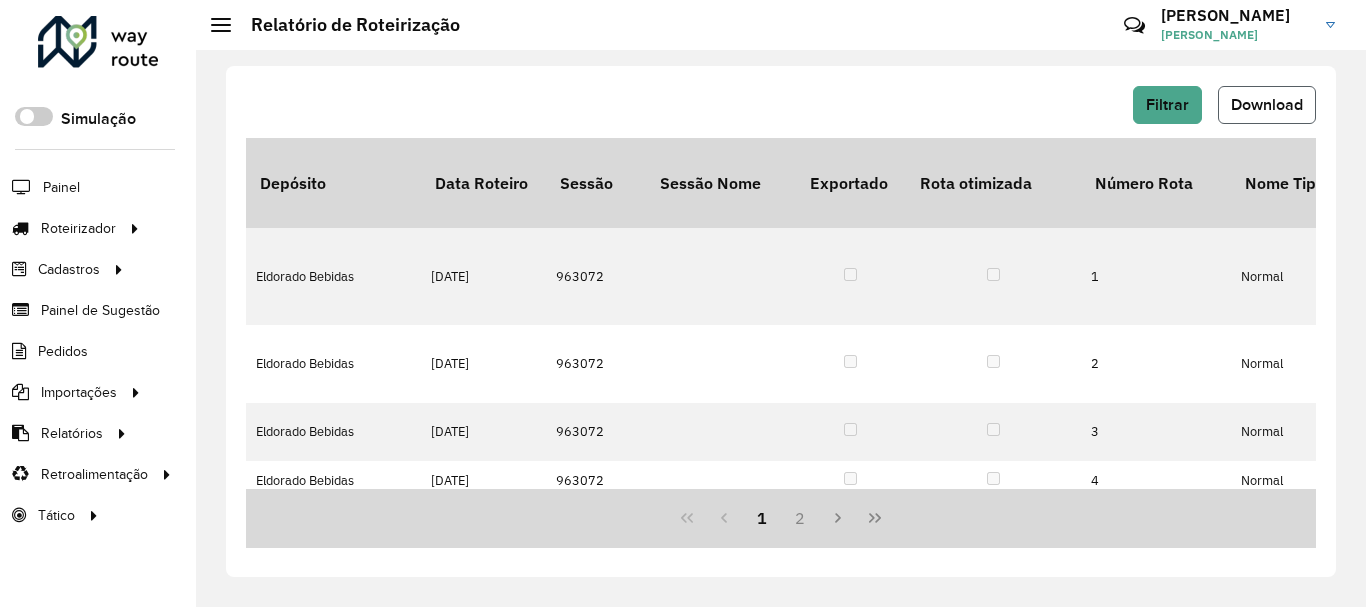 click on "Download" 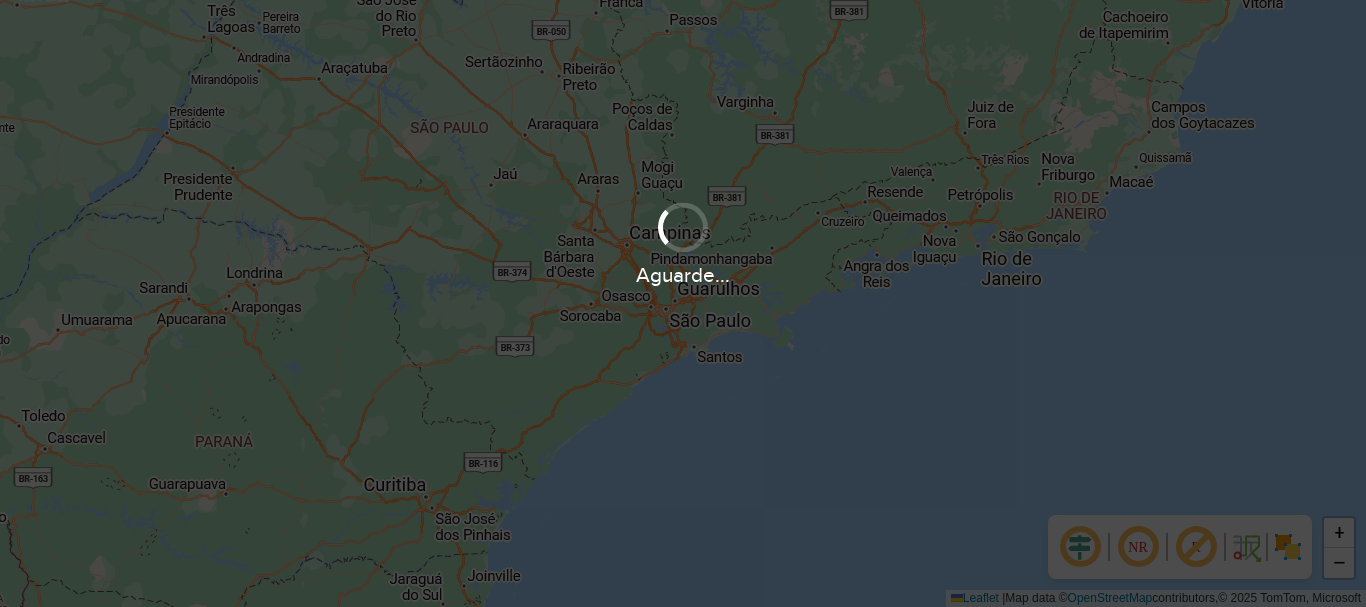 scroll, scrollTop: 0, scrollLeft: 0, axis: both 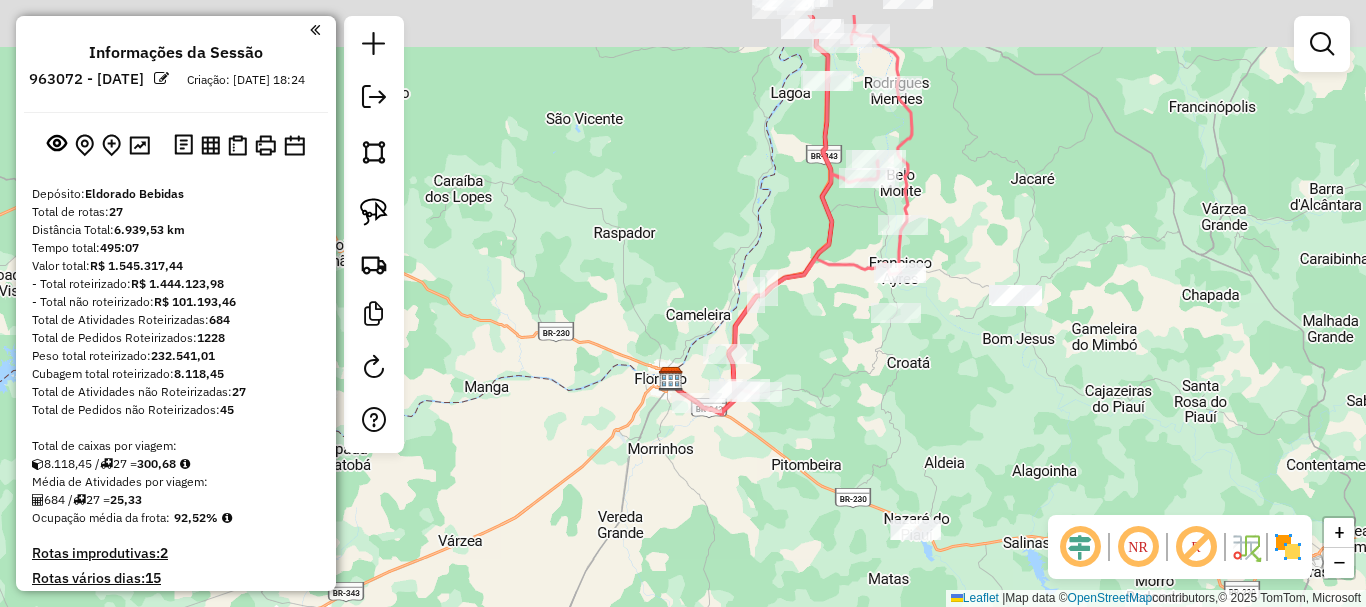 drag, startPoint x: 768, startPoint y: 170, endPoint x: 734, endPoint y: 350, distance: 183.18297 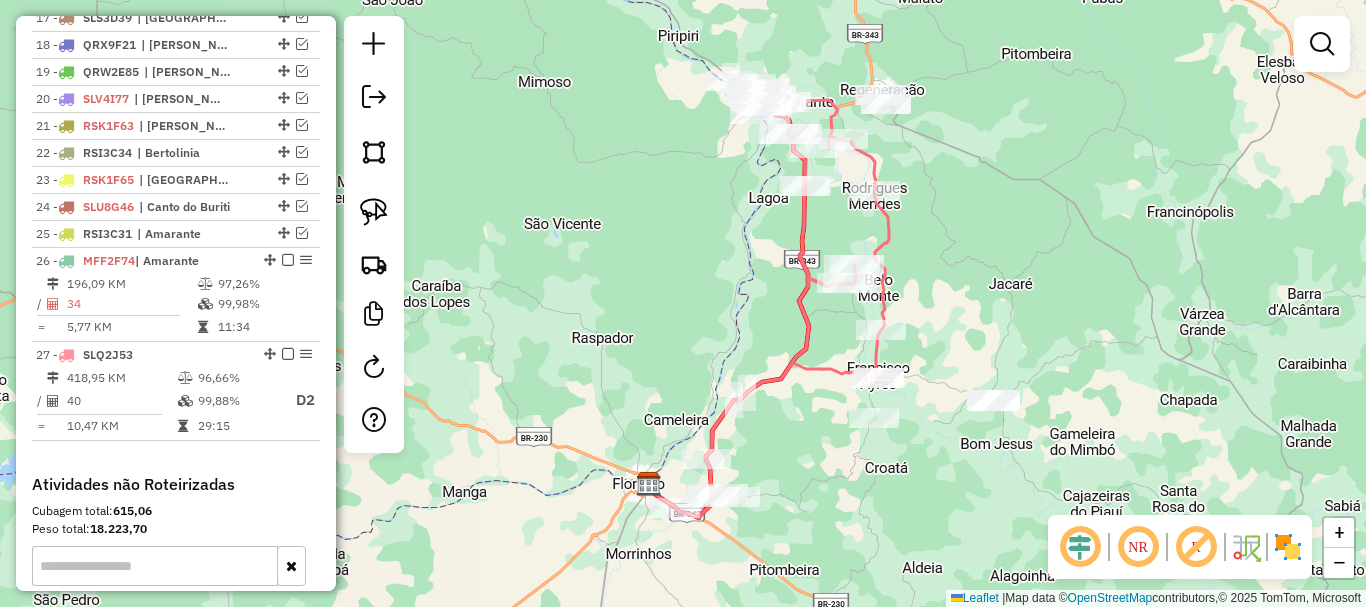 scroll, scrollTop: 1200, scrollLeft: 0, axis: vertical 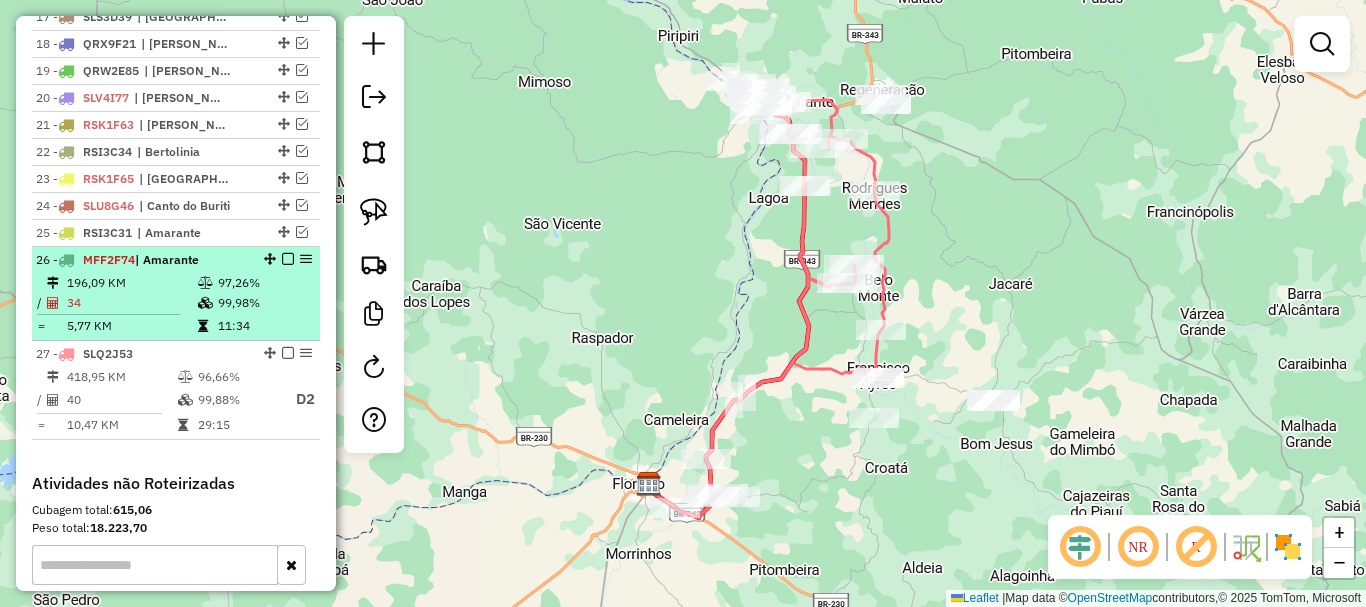 click on "99,98%" at bounding box center (264, 303) 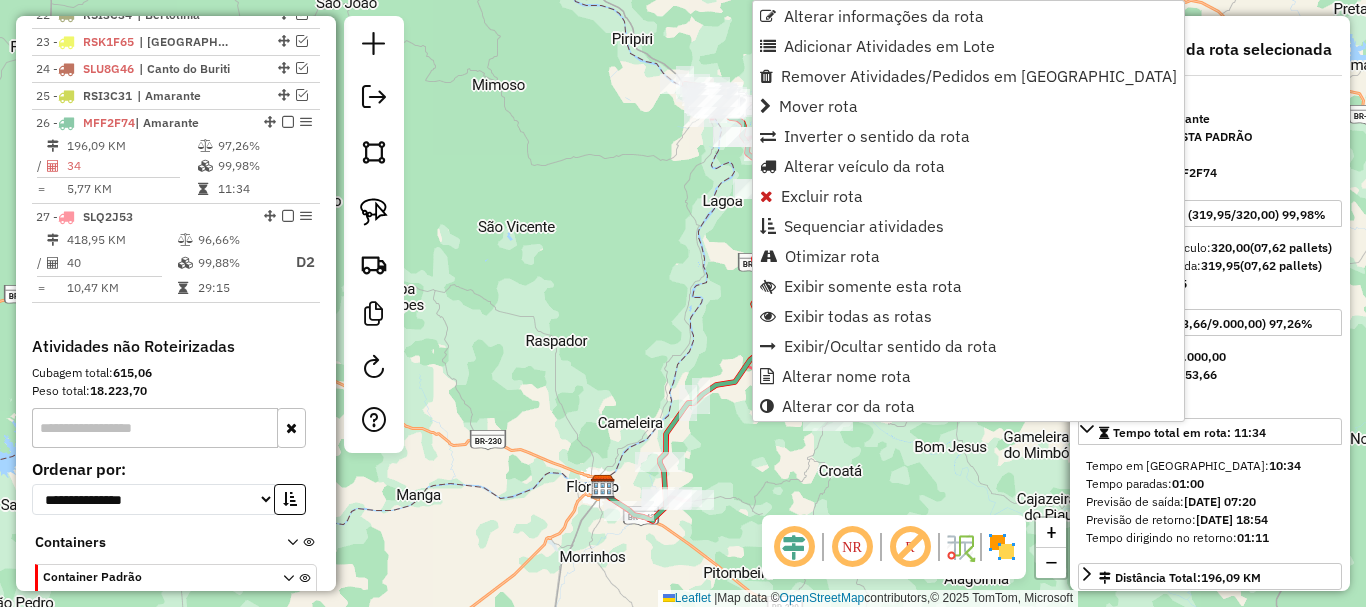 scroll, scrollTop: 1449, scrollLeft: 0, axis: vertical 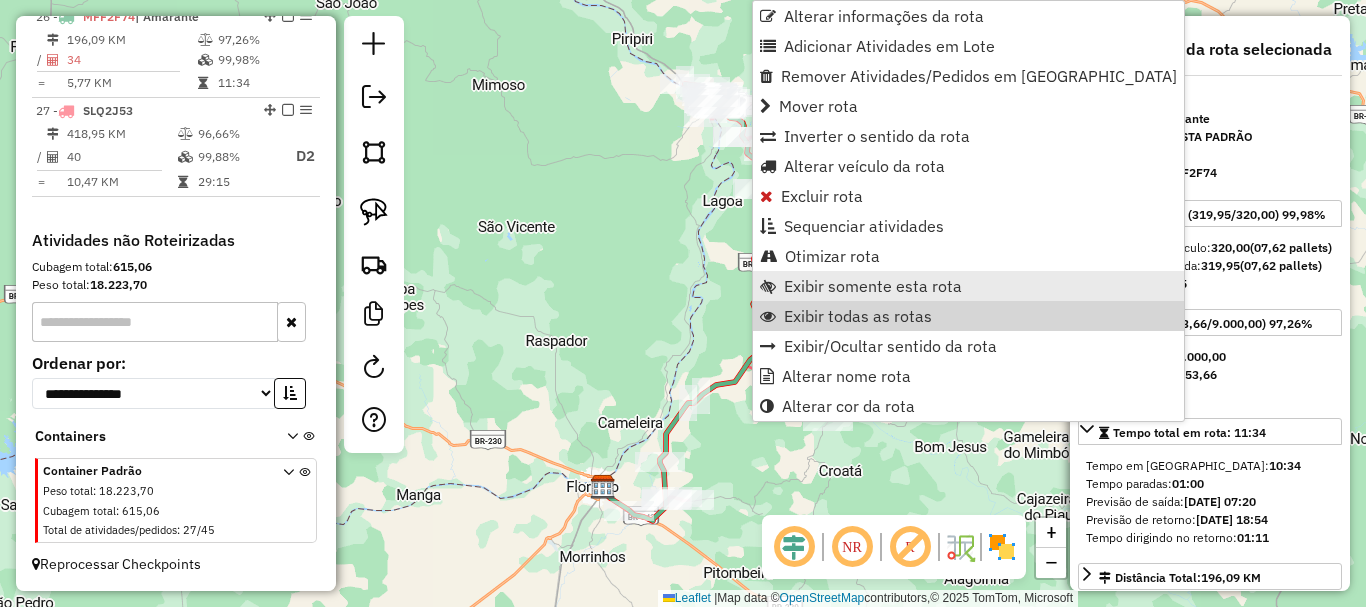 click on "Exibir somente esta rota" at bounding box center [968, 286] 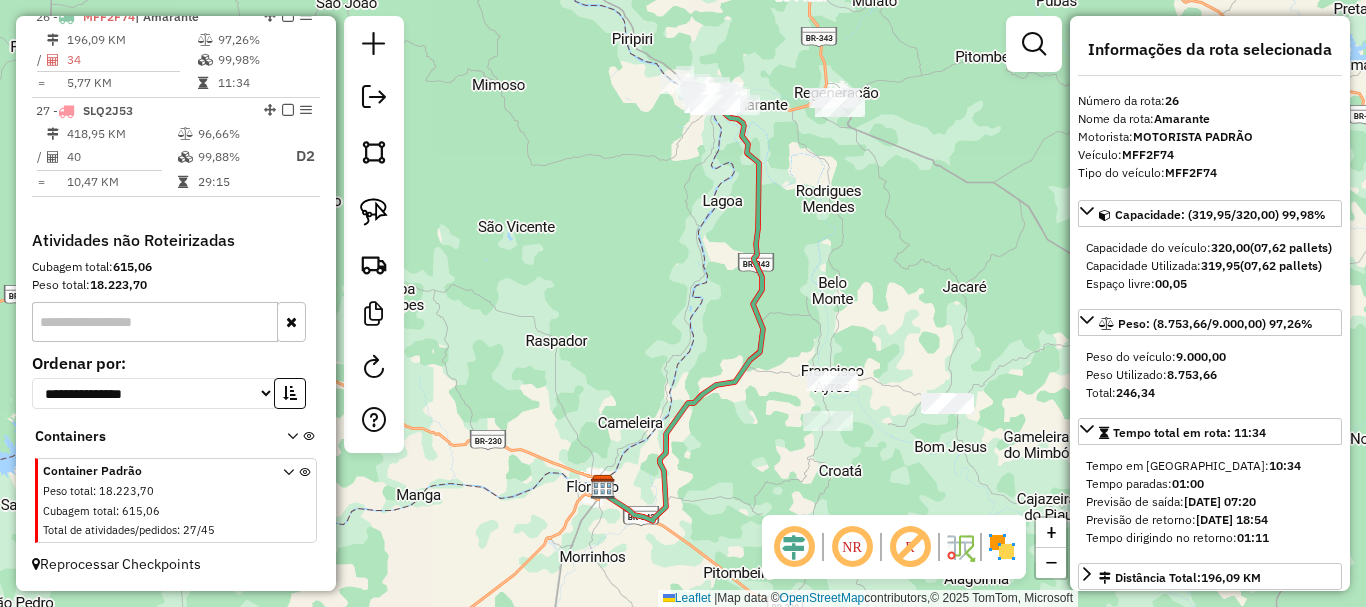 click 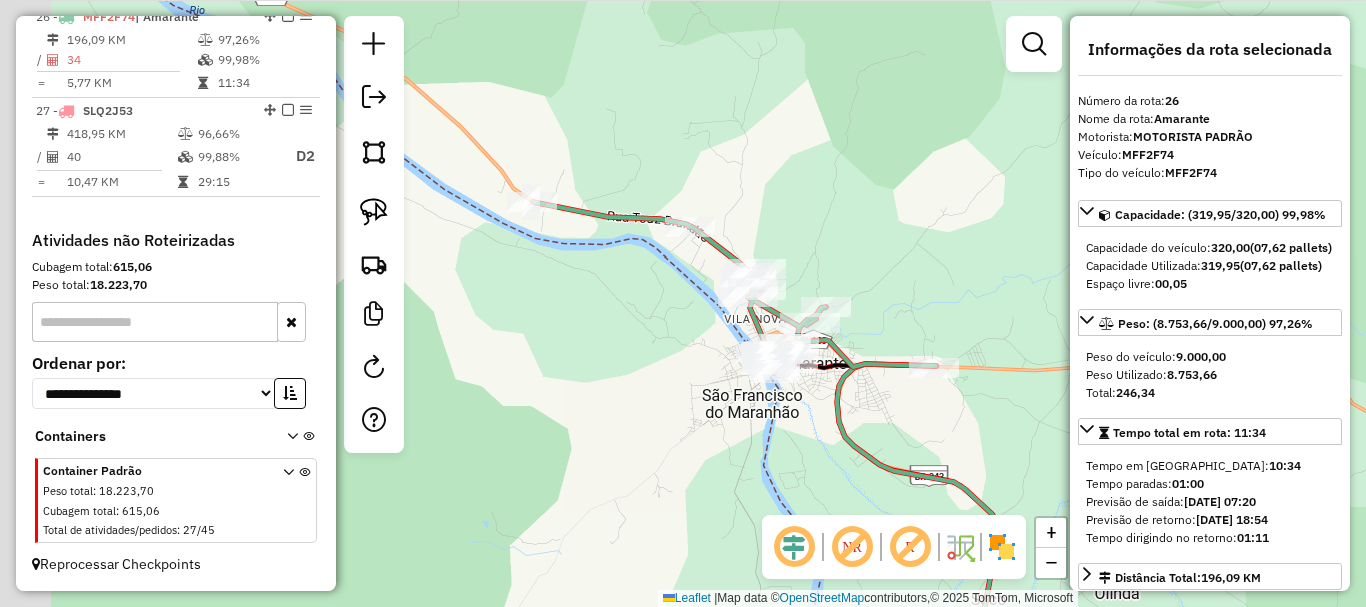 drag, startPoint x: 463, startPoint y: 189, endPoint x: 475, endPoint y: 204, distance: 19.209373 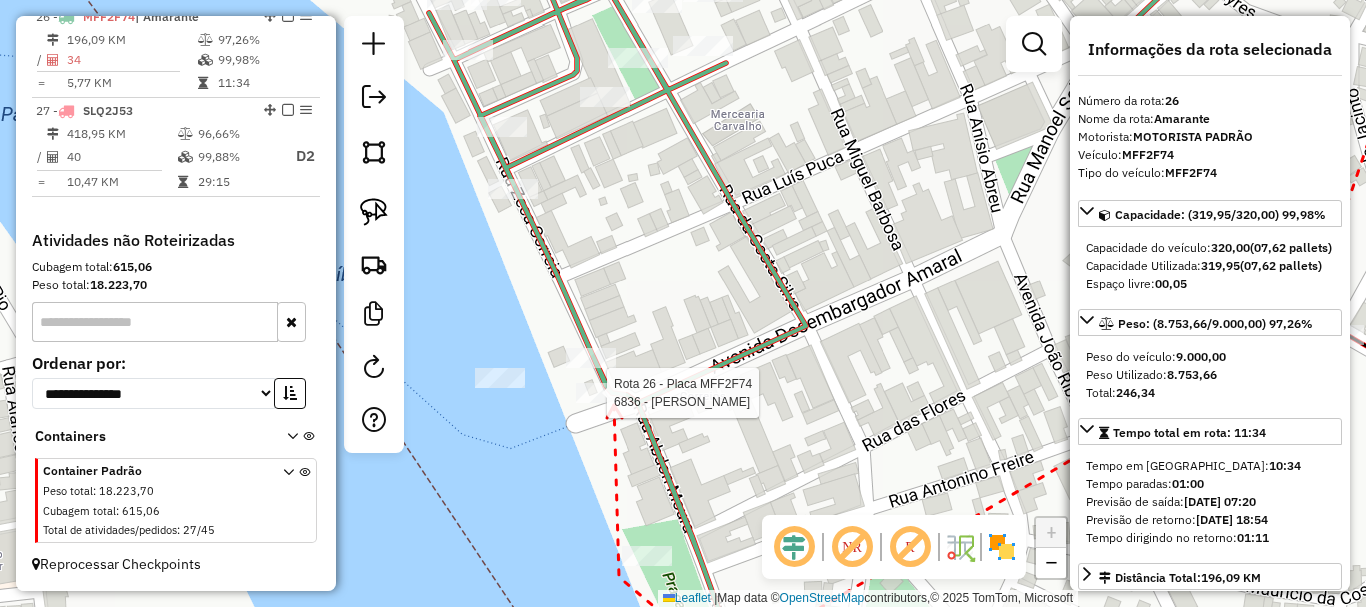 click 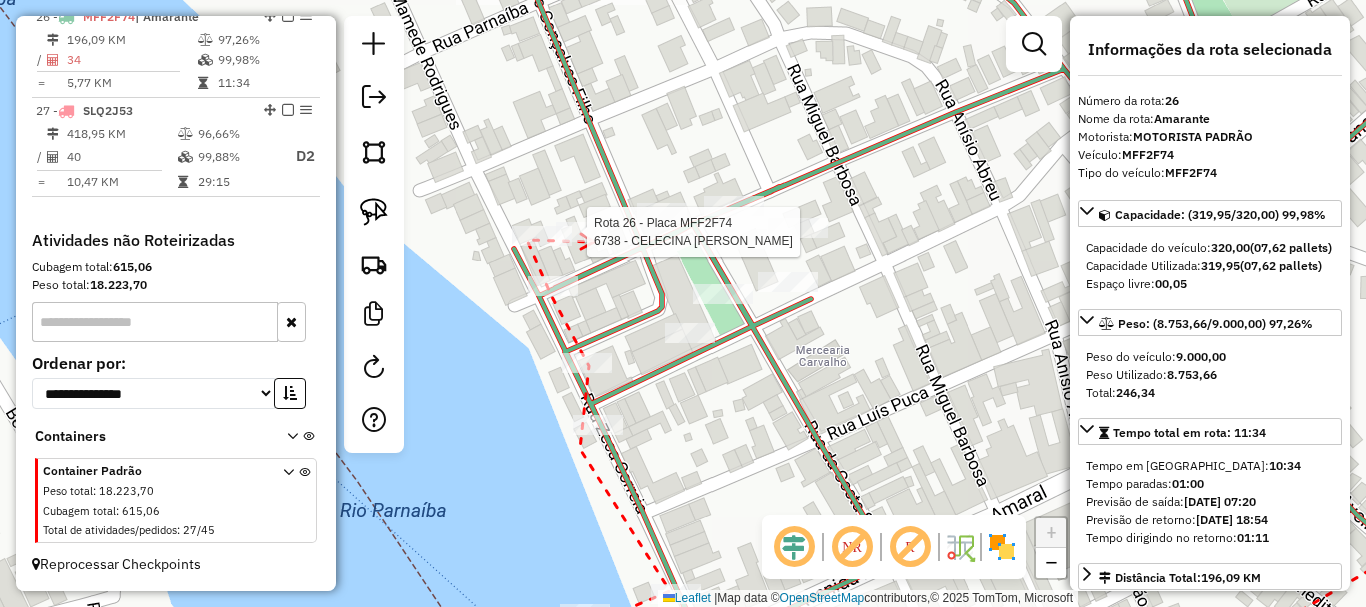click 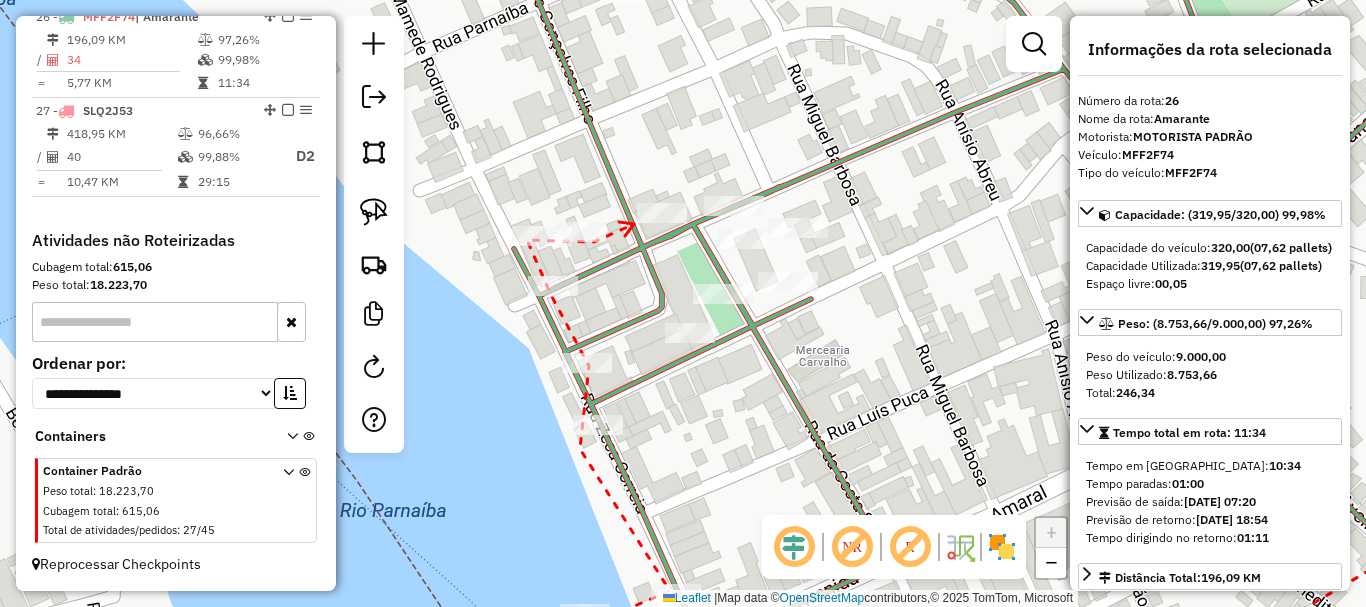 click 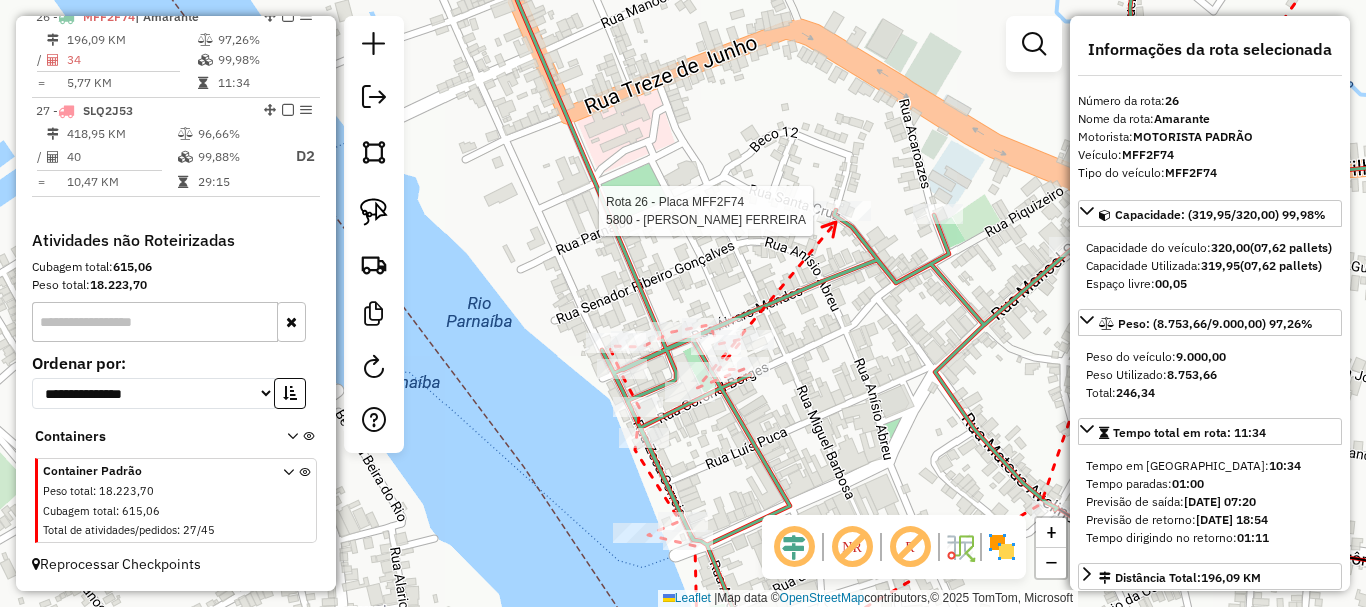 click 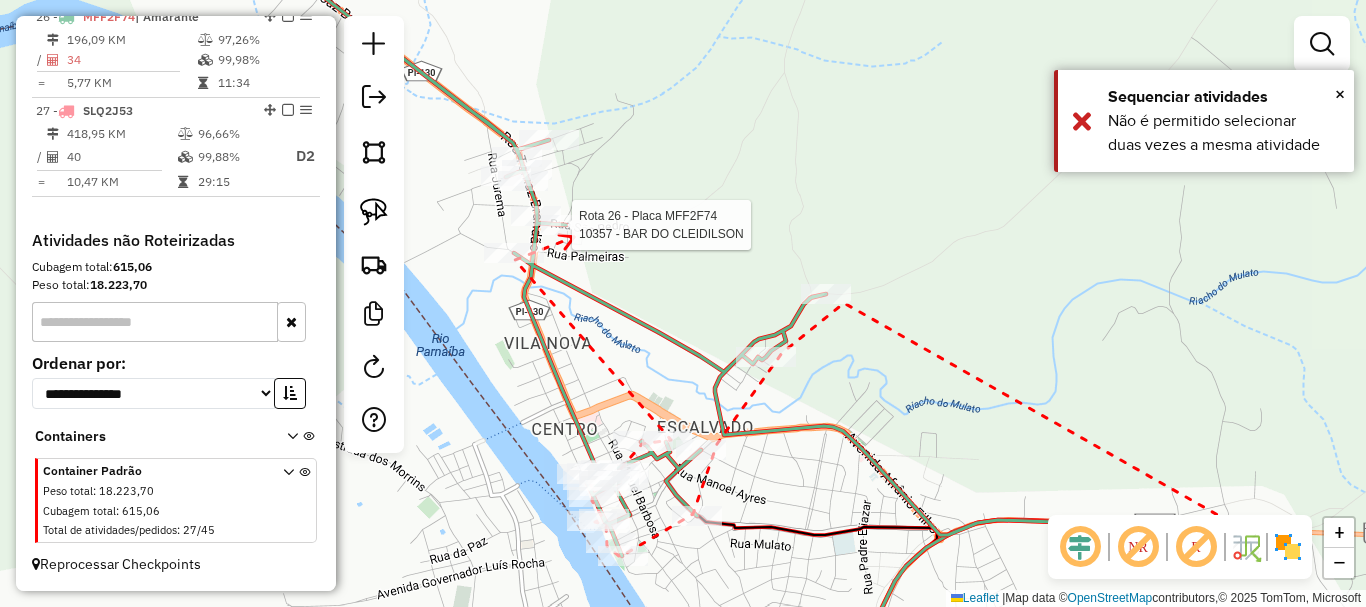 click 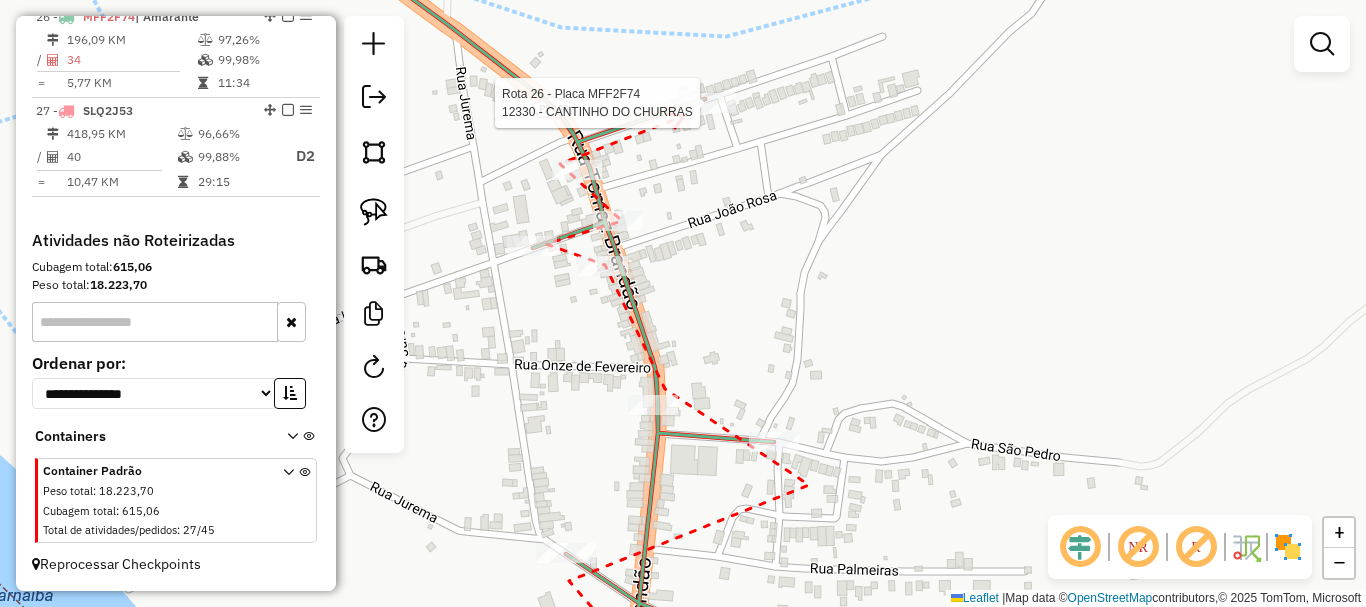 click 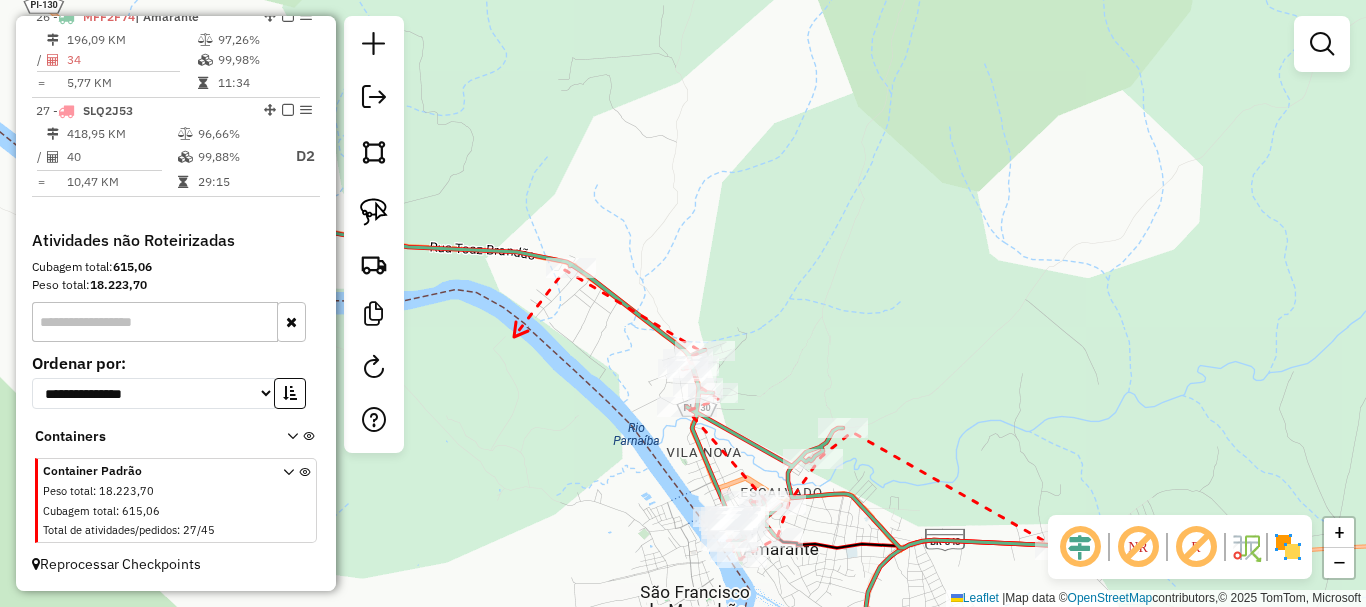 drag, startPoint x: 514, startPoint y: 337, endPoint x: 678, endPoint y: 355, distance: 164.98485 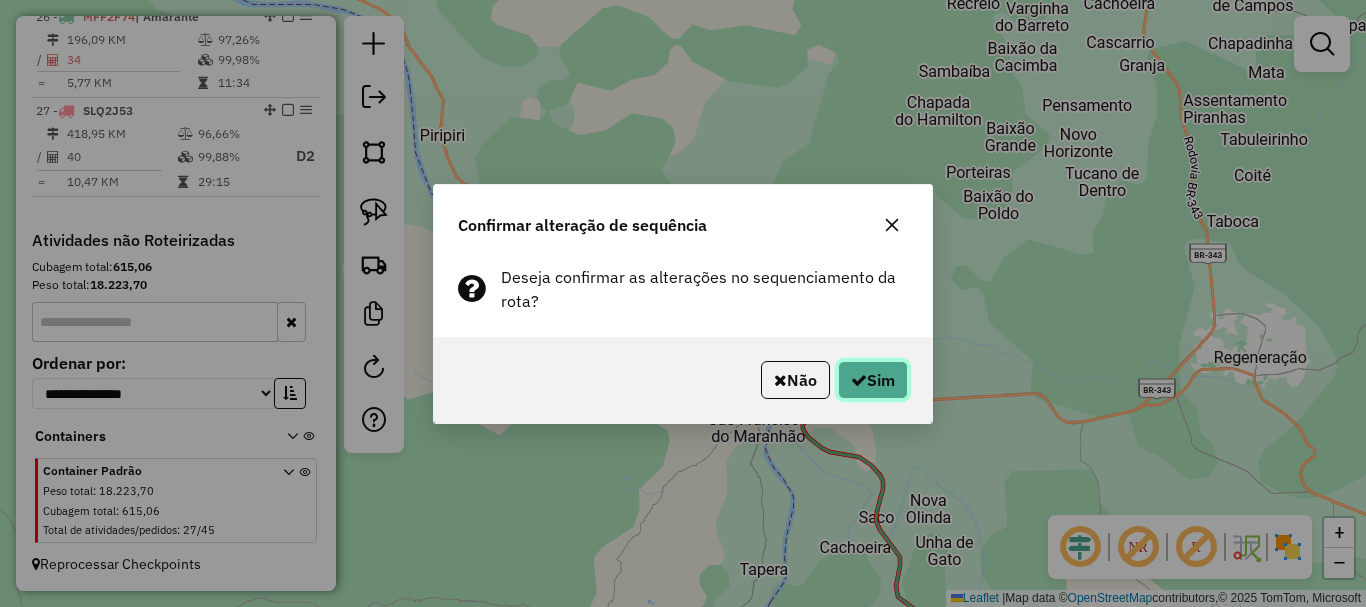 click on "Sim" 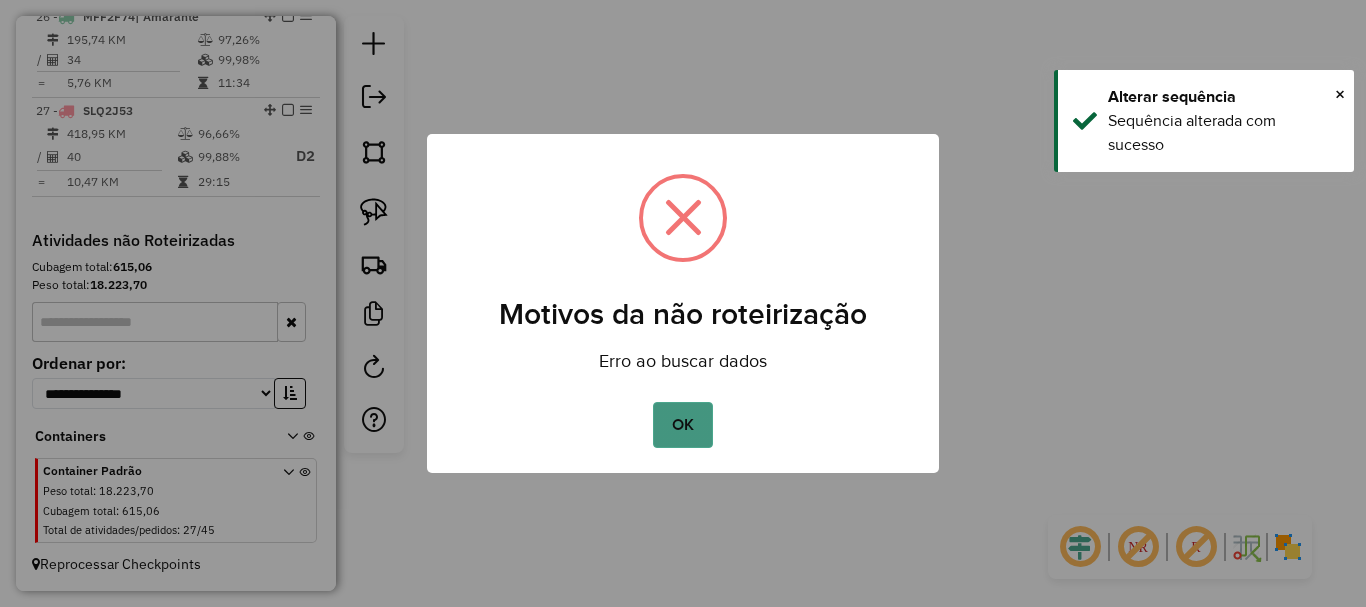click on "OK" at bounding box center [682, 425] 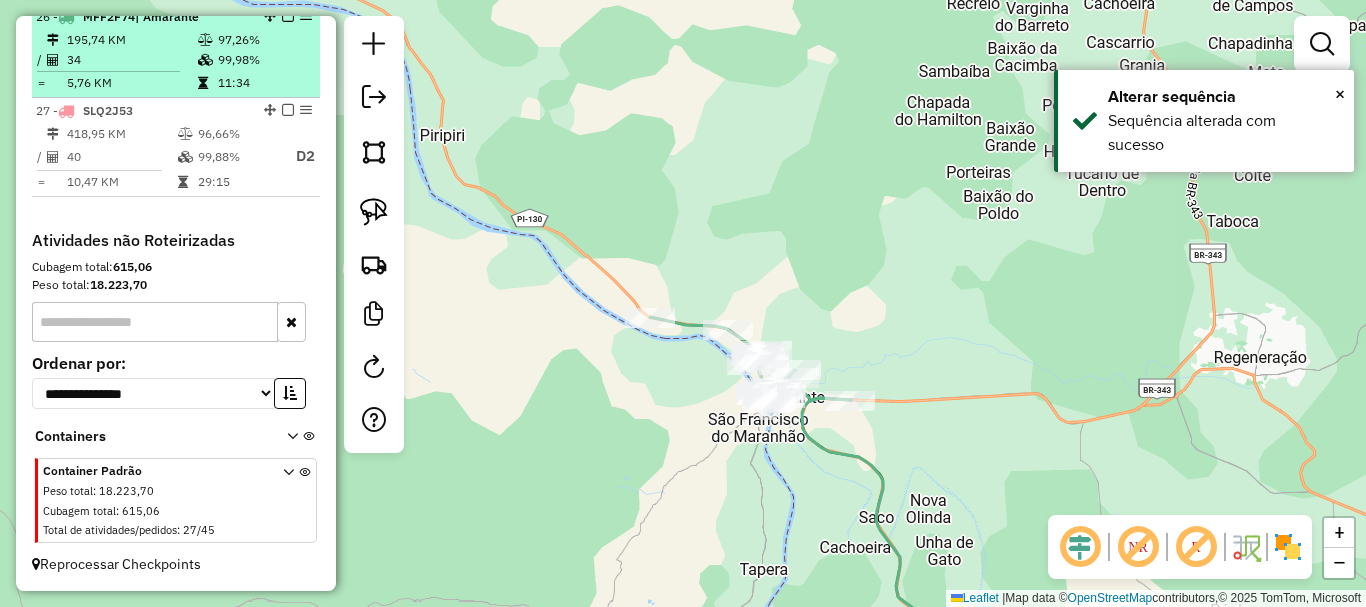 click at bounding box center [282, 16] 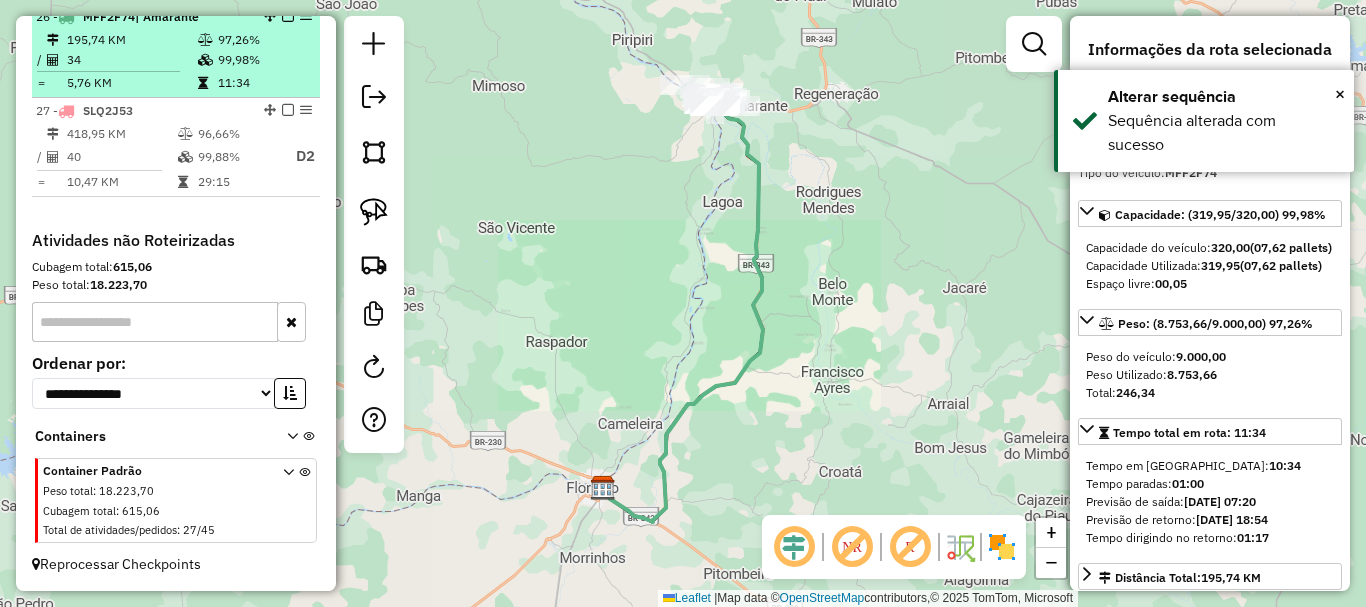 click at bounding box center (288, 16) 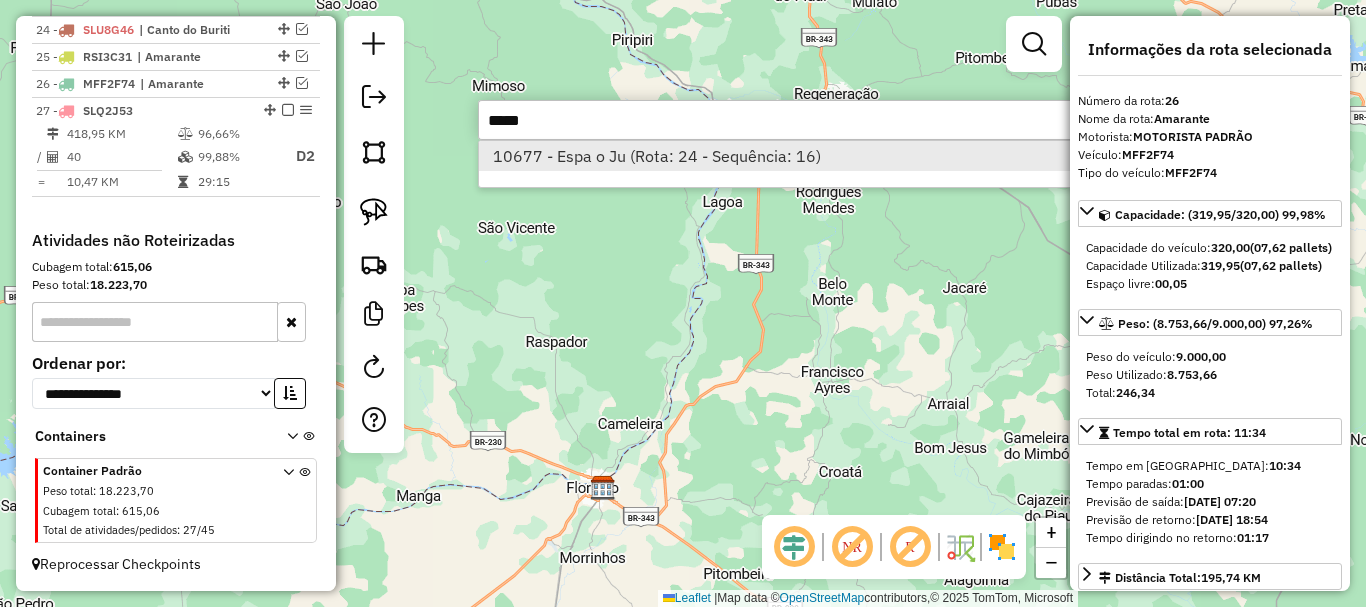 type on "*****" 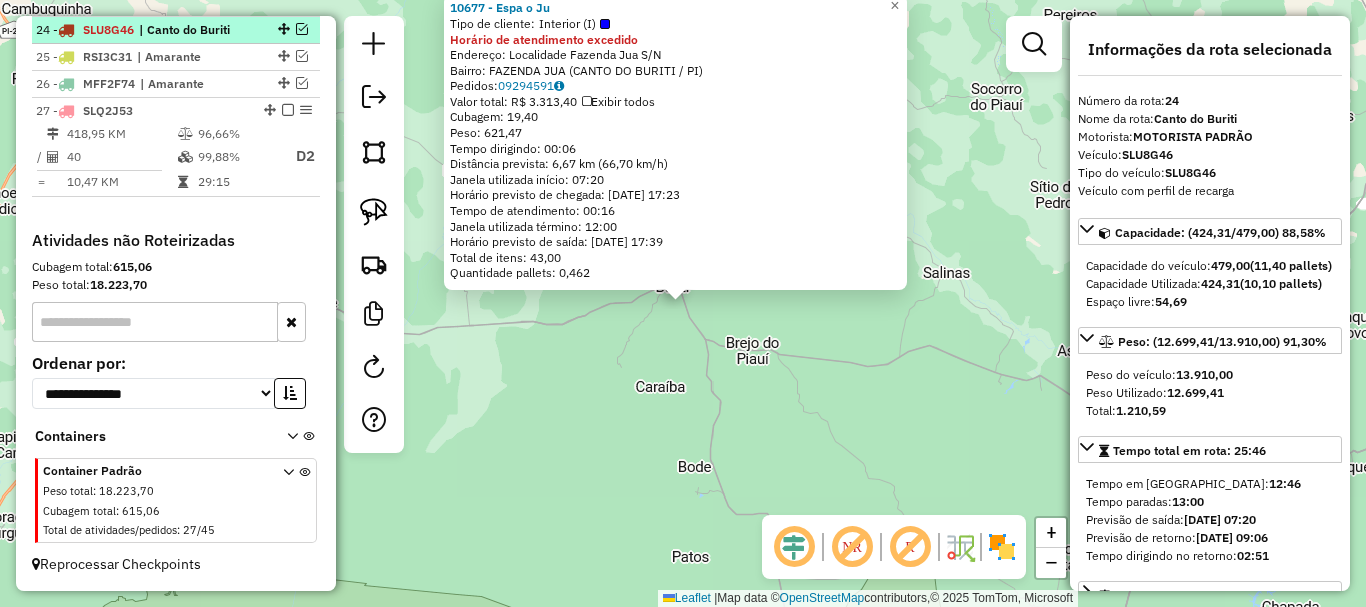 click at bounding box center (302, 29) 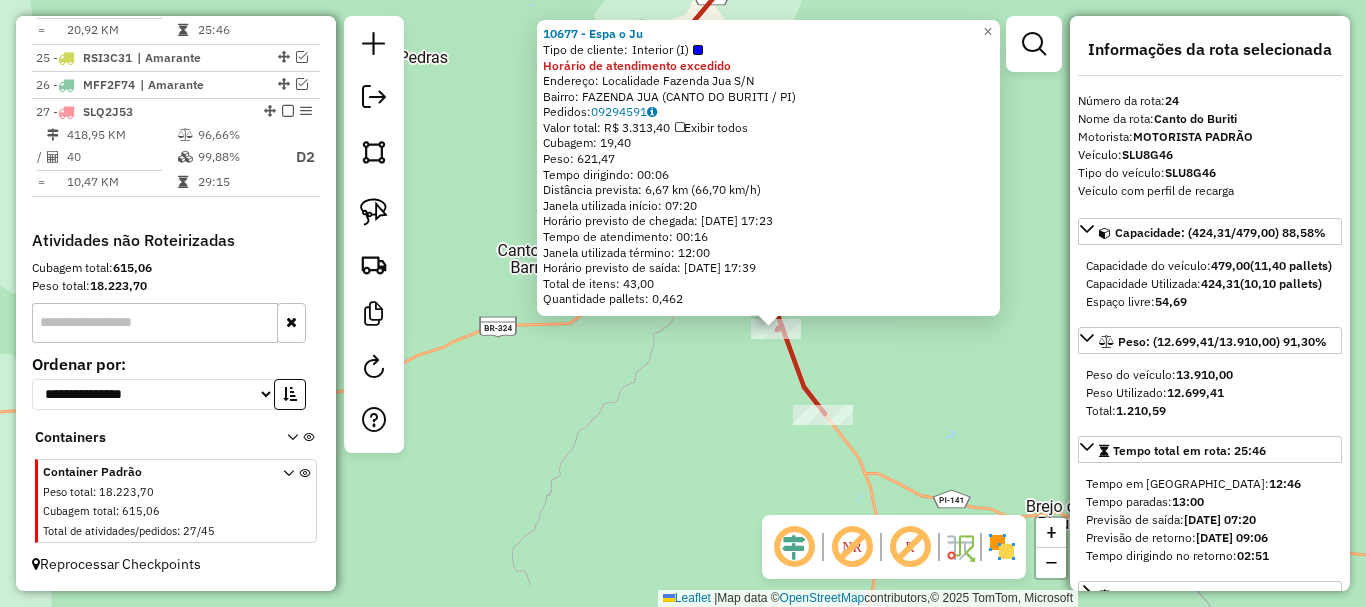 click 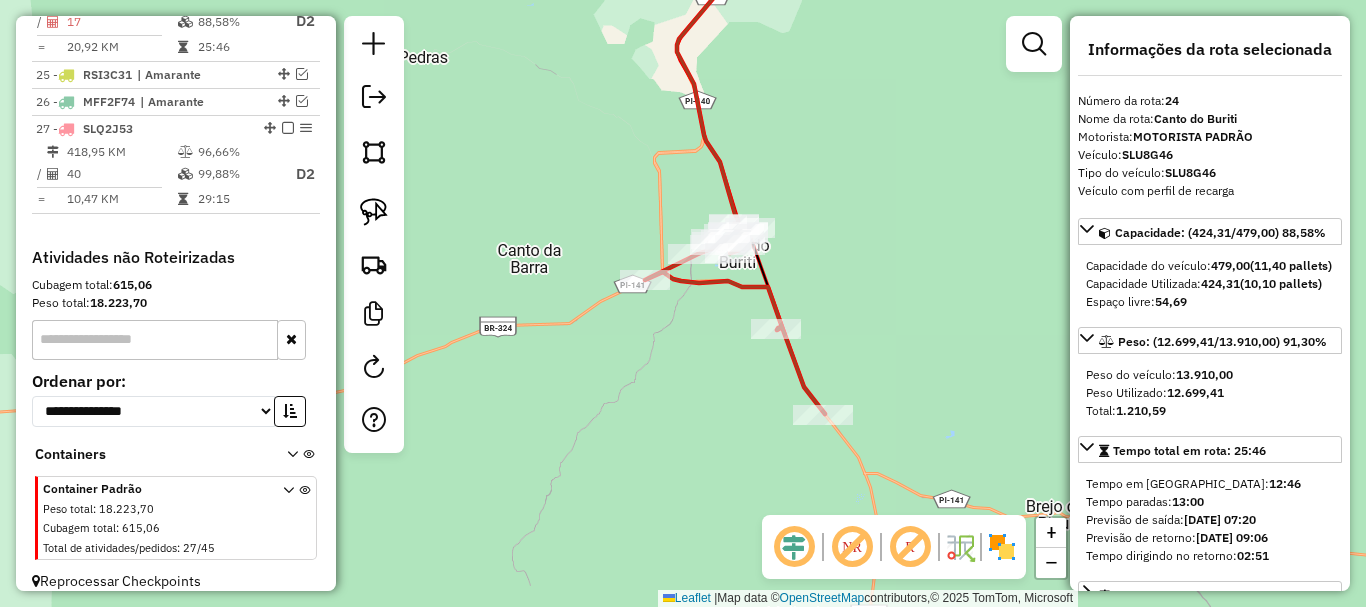 scroll, scrollTop: 1395, scrollLeft: 0, axis: vertical 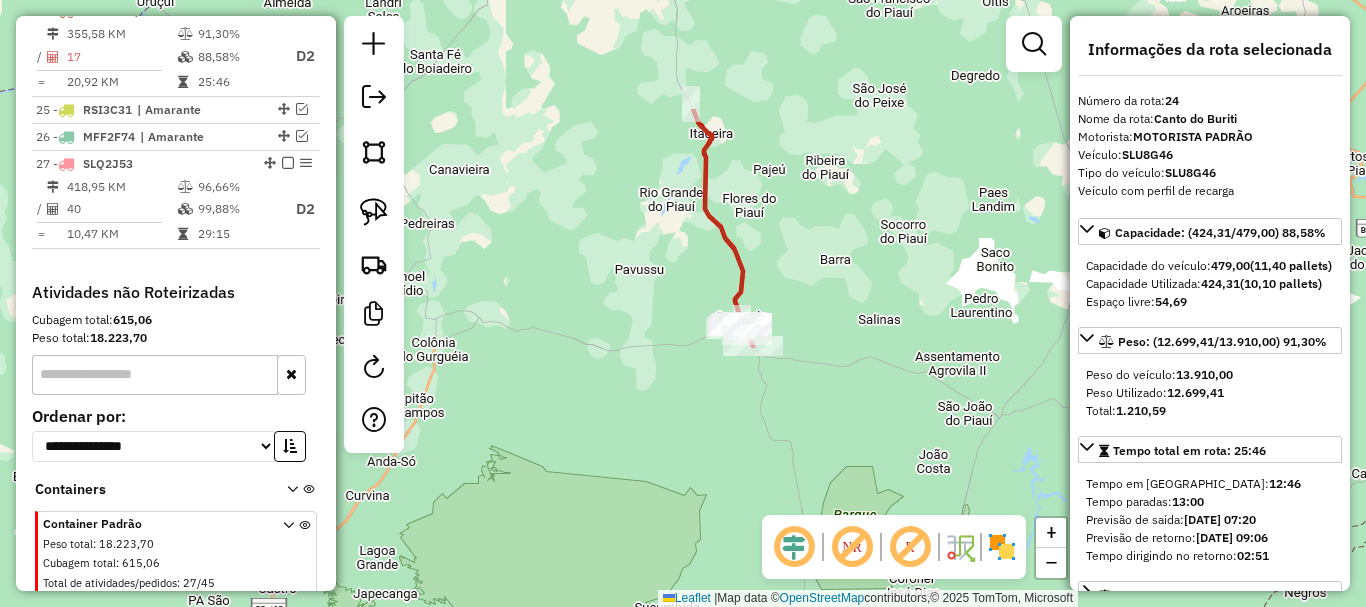 drag, startPoint x: 766, startPoint y: 94, endPoint x: 764, endPoint y: 243, distance: 149.01343 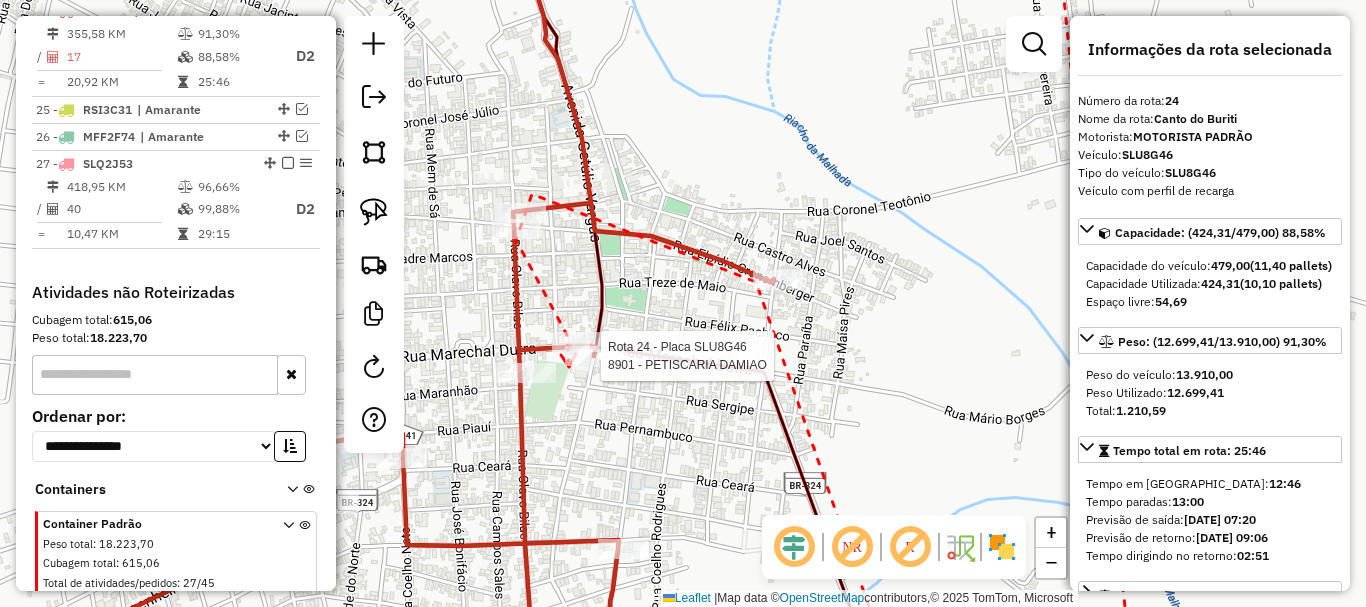 click 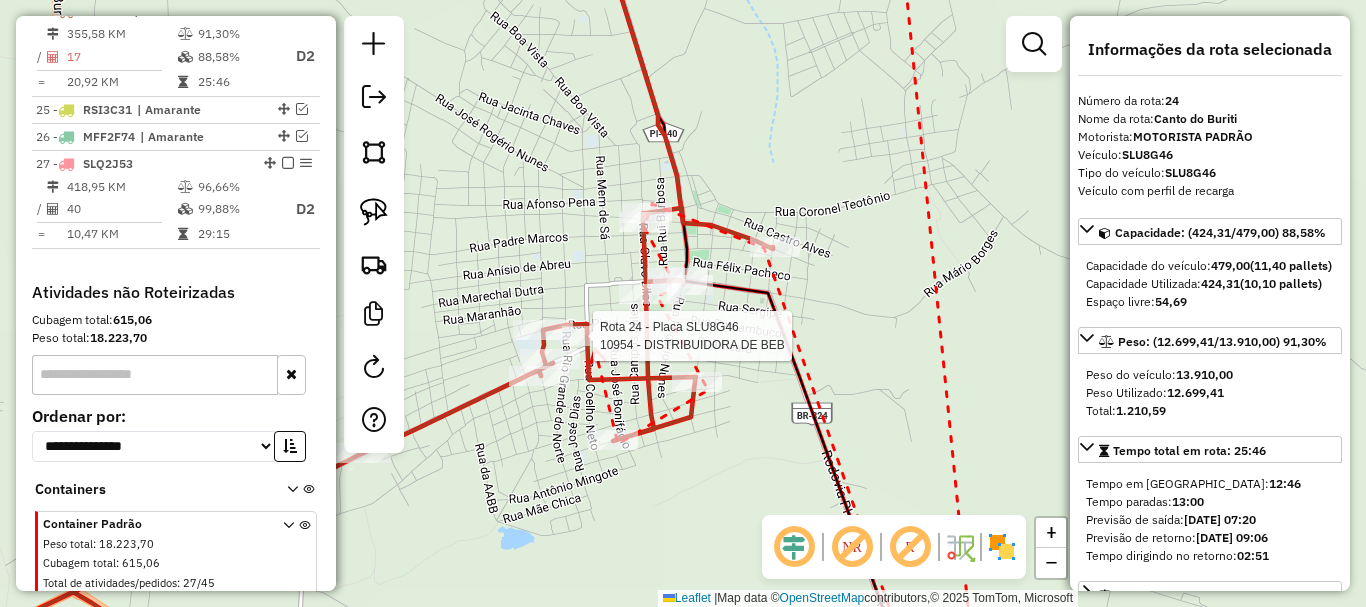click 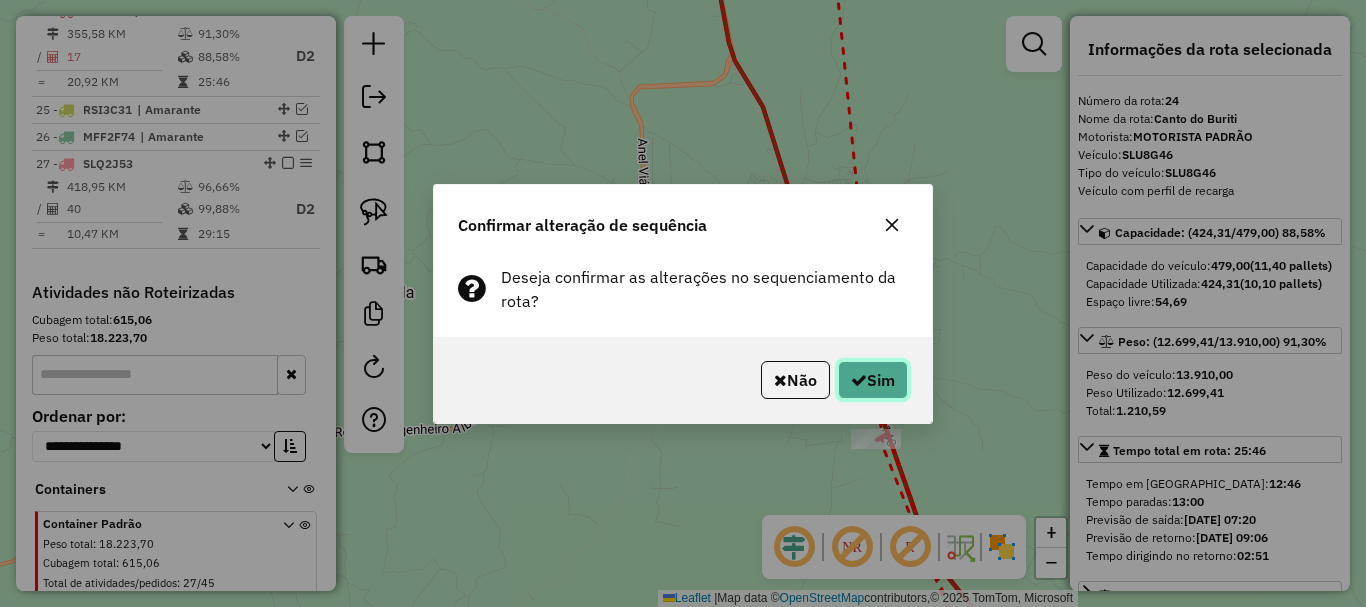 click on "Sim" 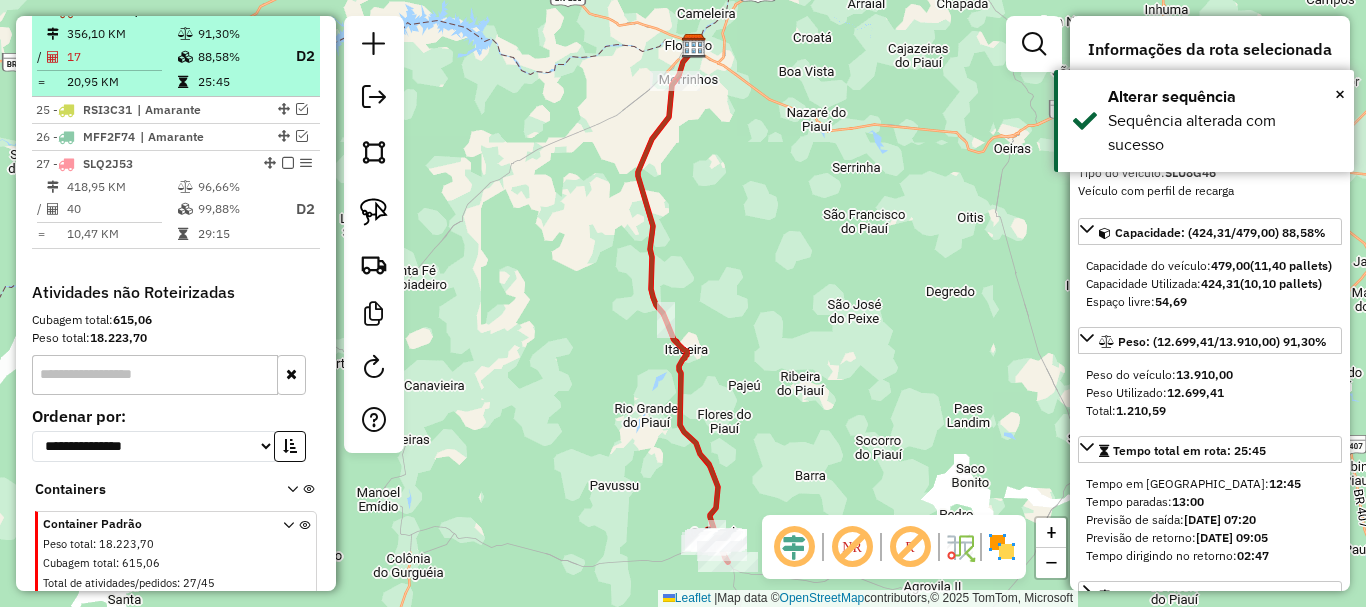 click at bounding box center (288, 10) 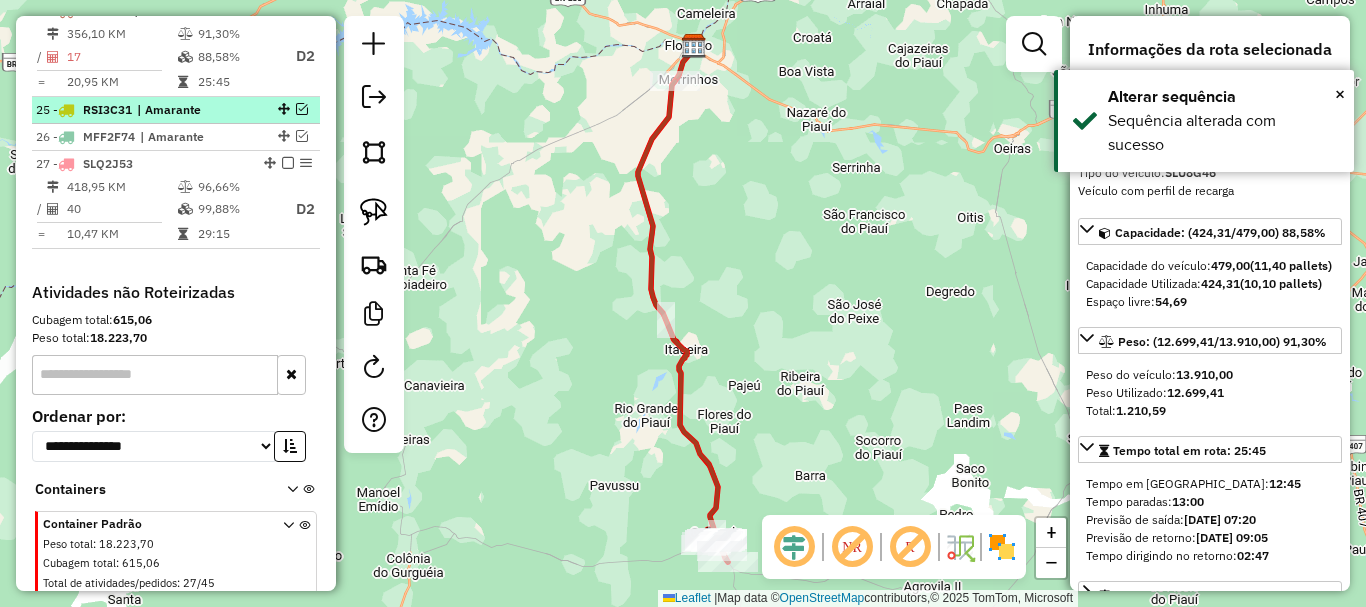 scroll, scrollTop: 1394, scrollLeft: 0, axis: vertical 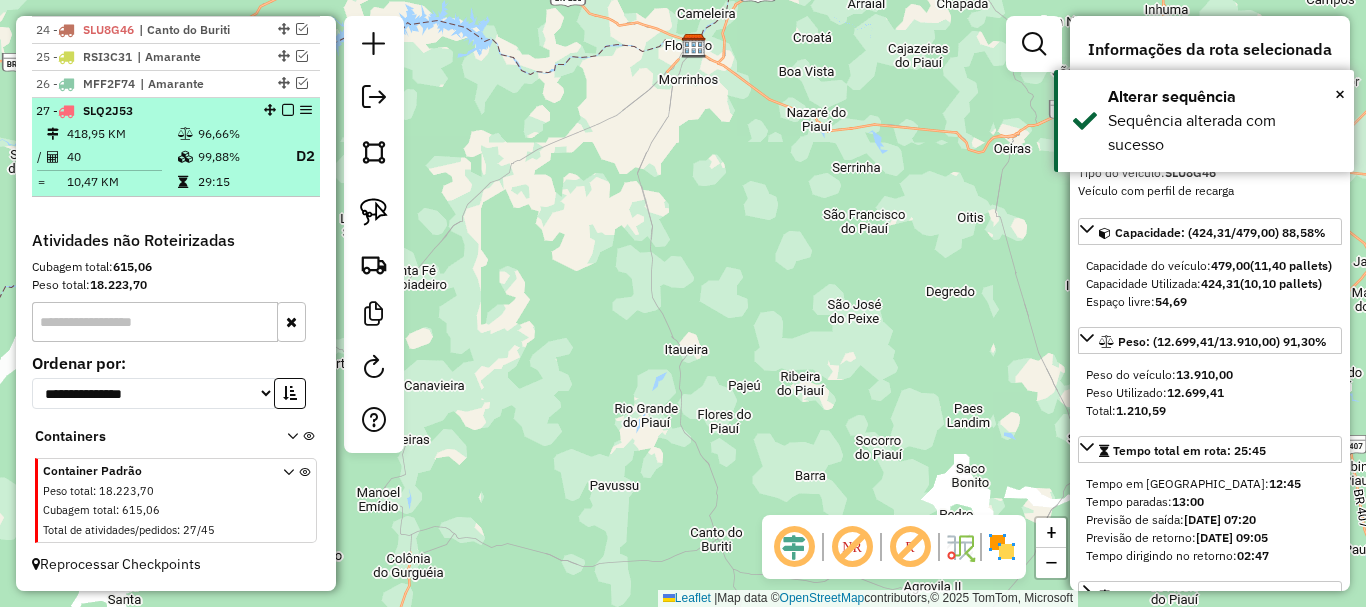 click on "99,88%" at bounding box center [237, 156] 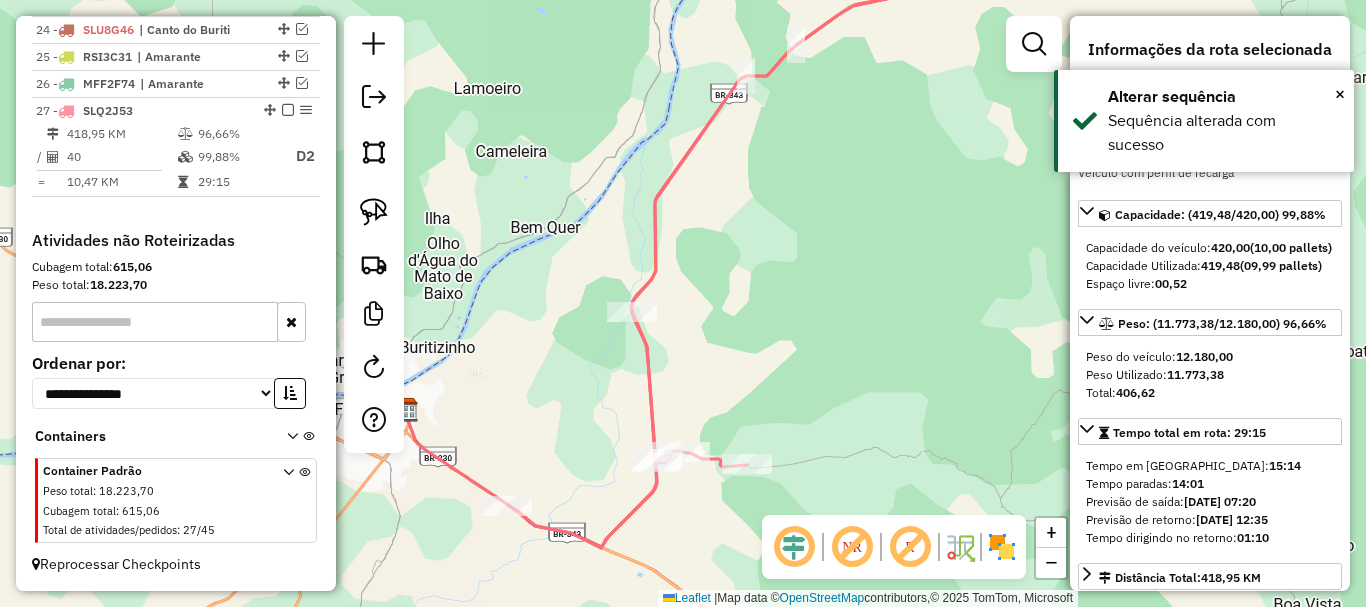 click 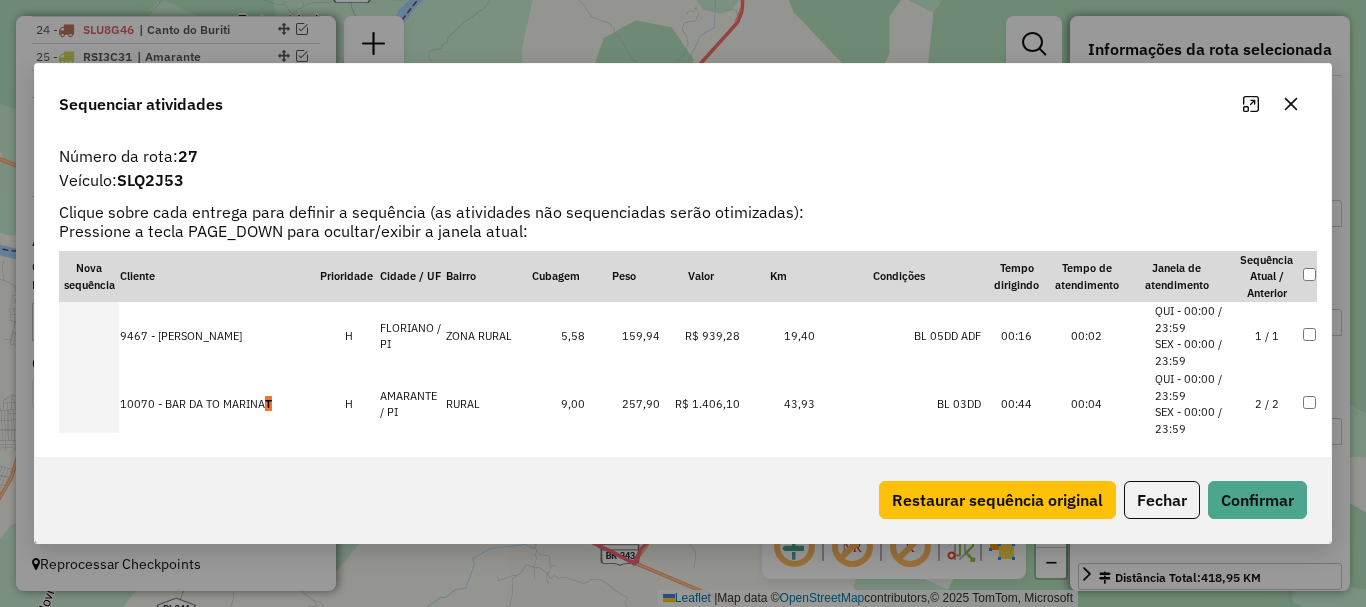 click 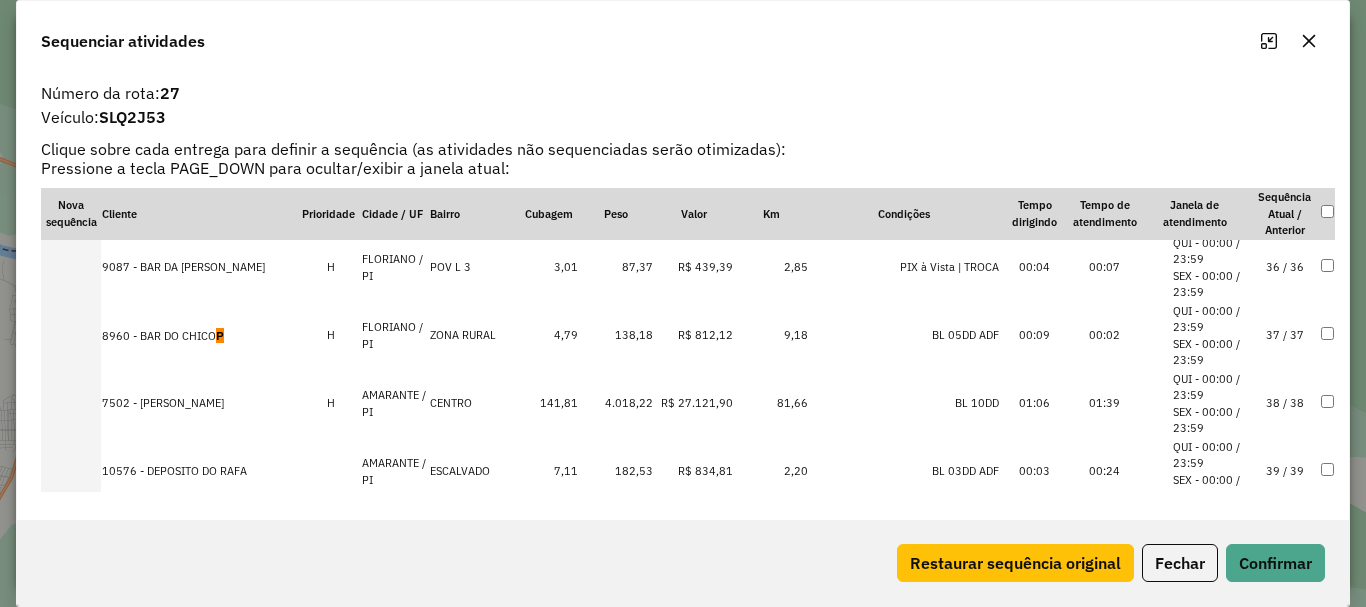 click on "SEX - 00:00 / 23:59" at bounding box center [1211, 352] 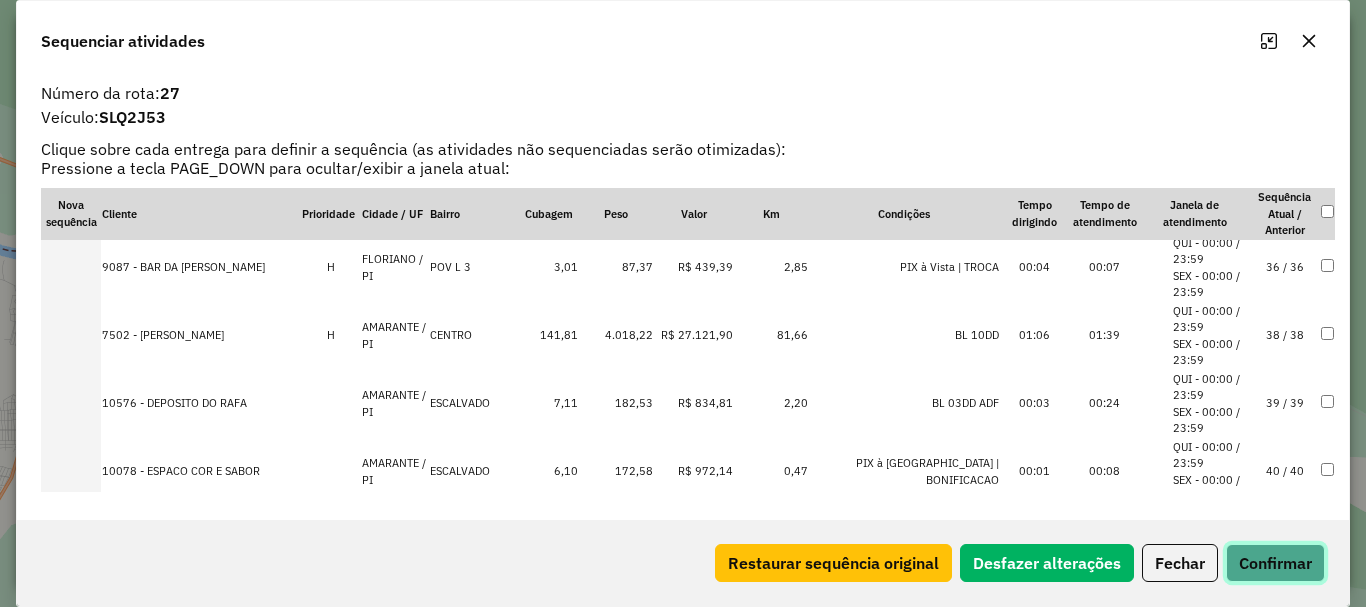 click on "Confirmar" 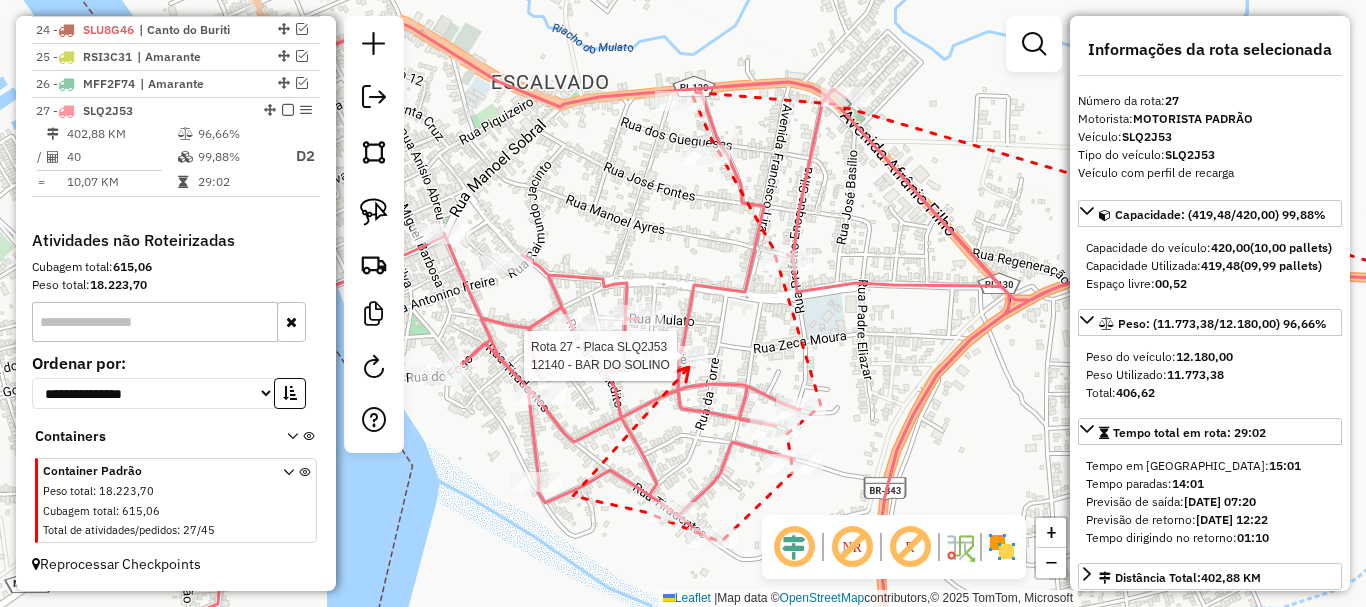 click 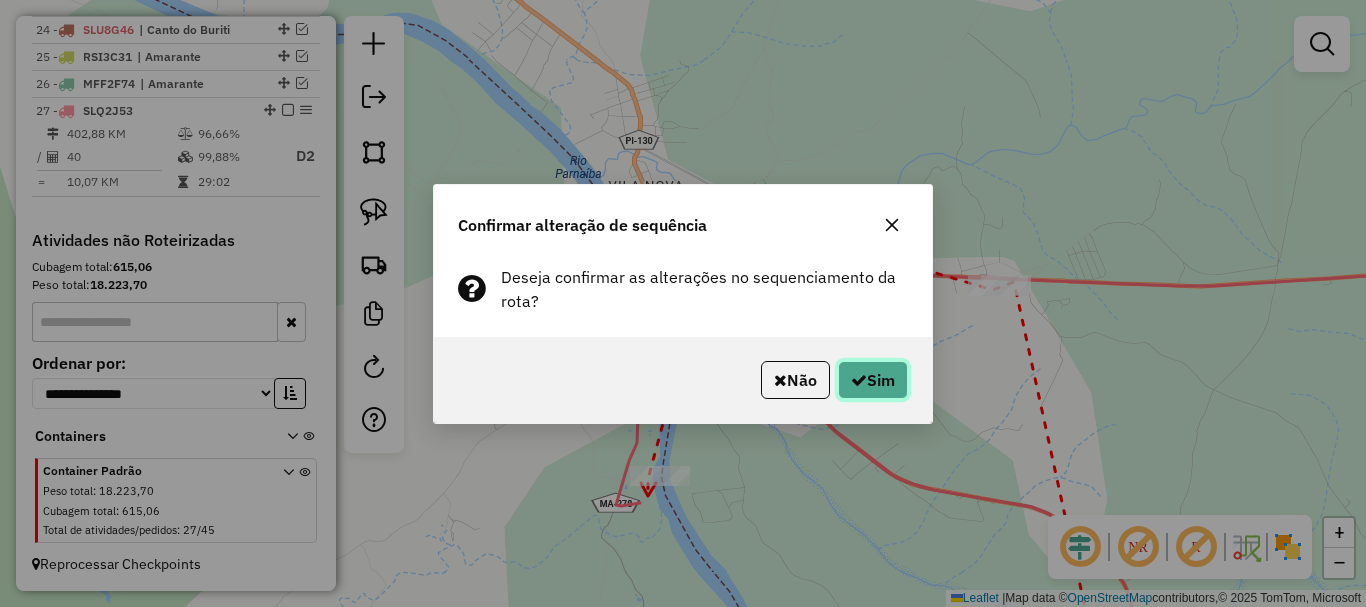 click on "Sim" 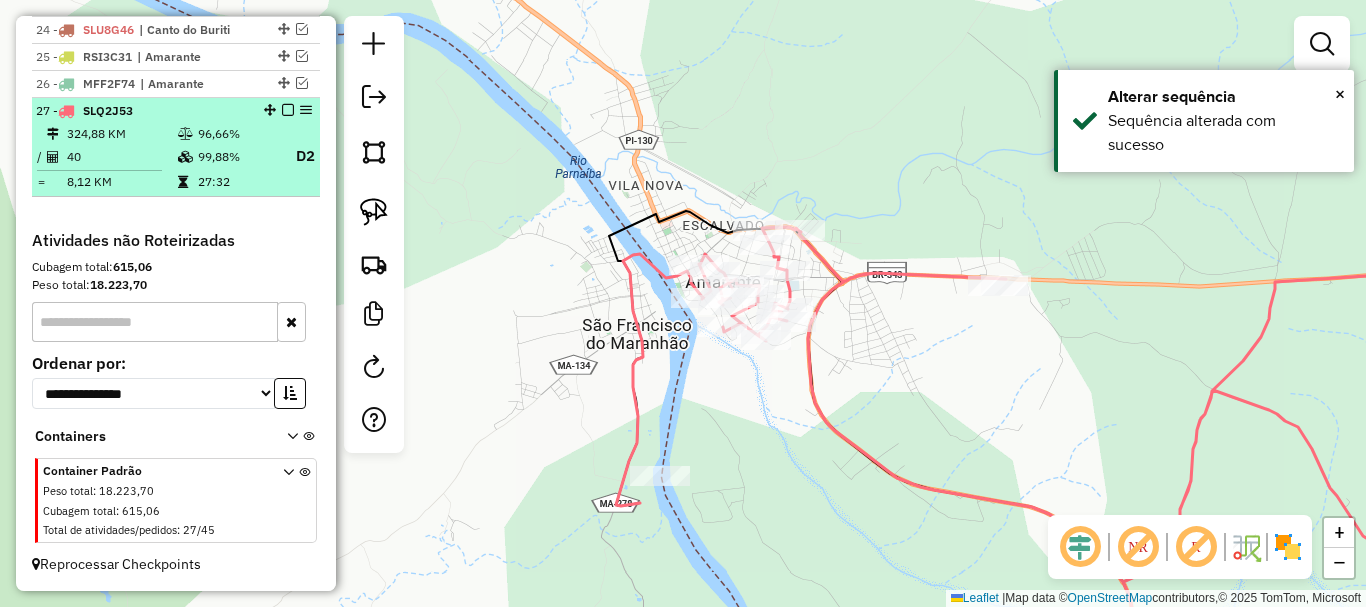 click at bounding box center (288, 110) 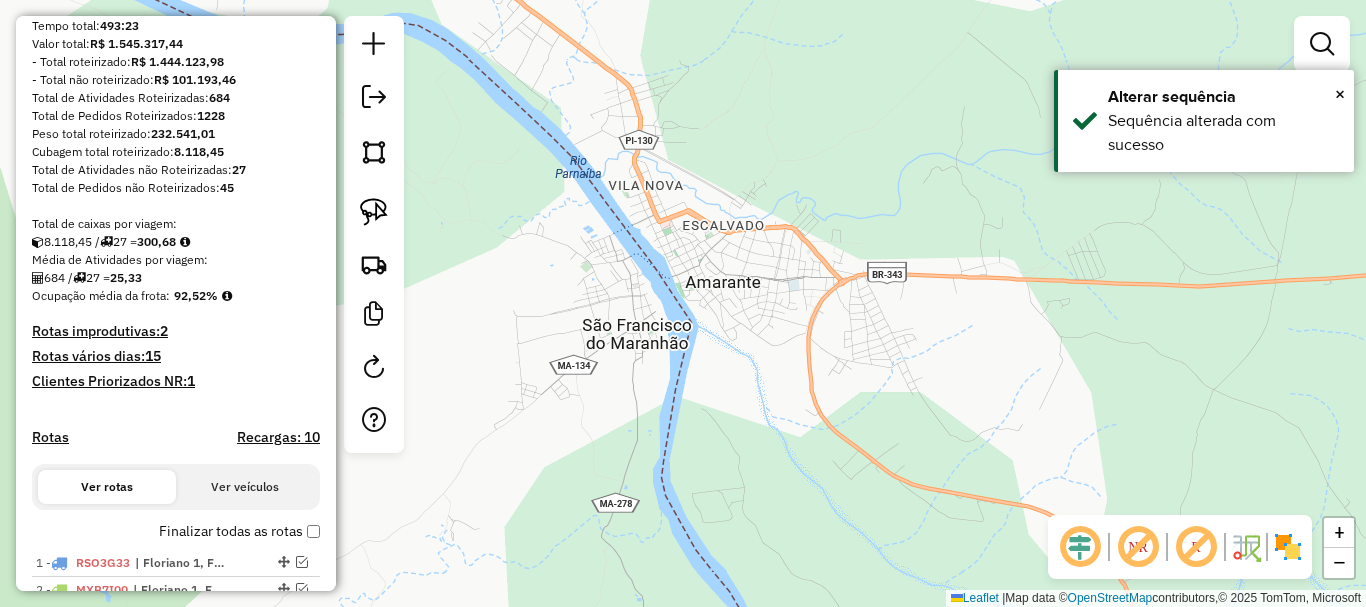 scroll, scrollTop: 0, scrollLeft: 0, axis: both 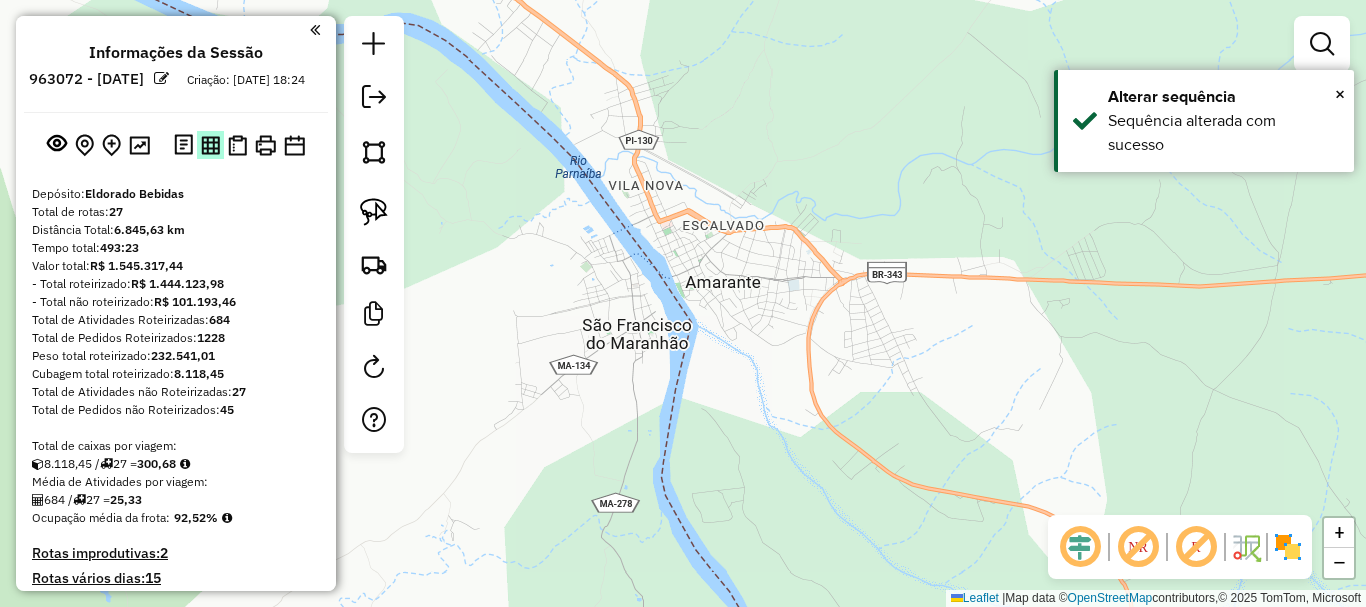 click at bounding box center (210, 144) 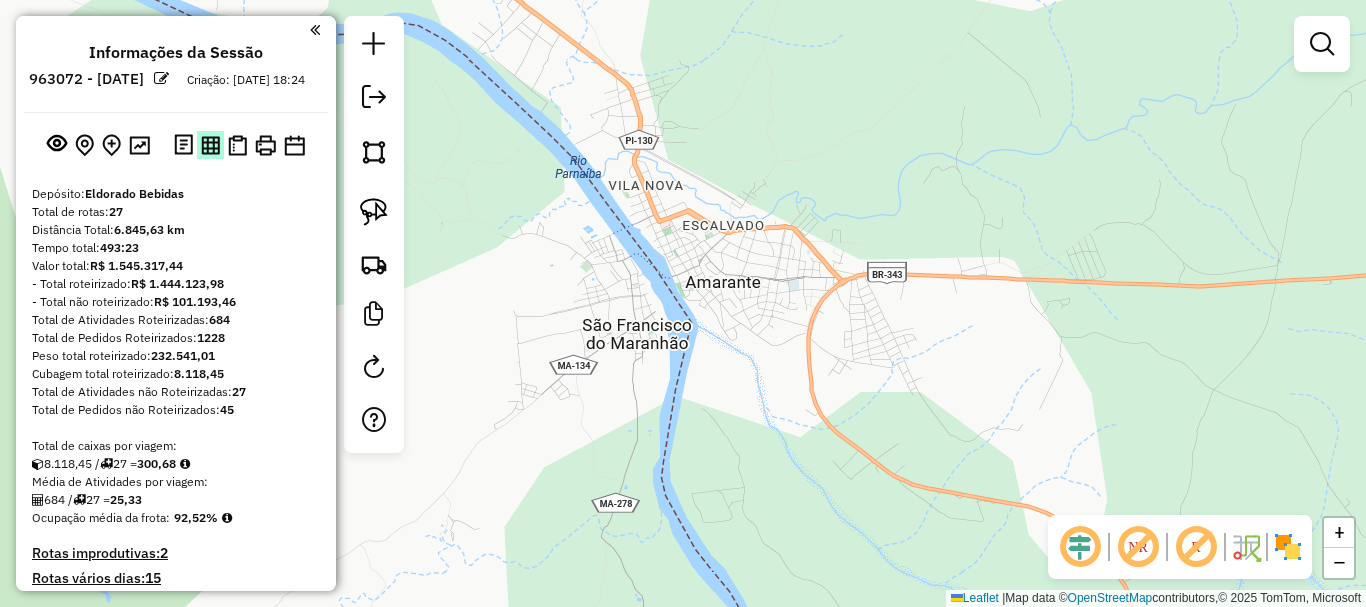 type 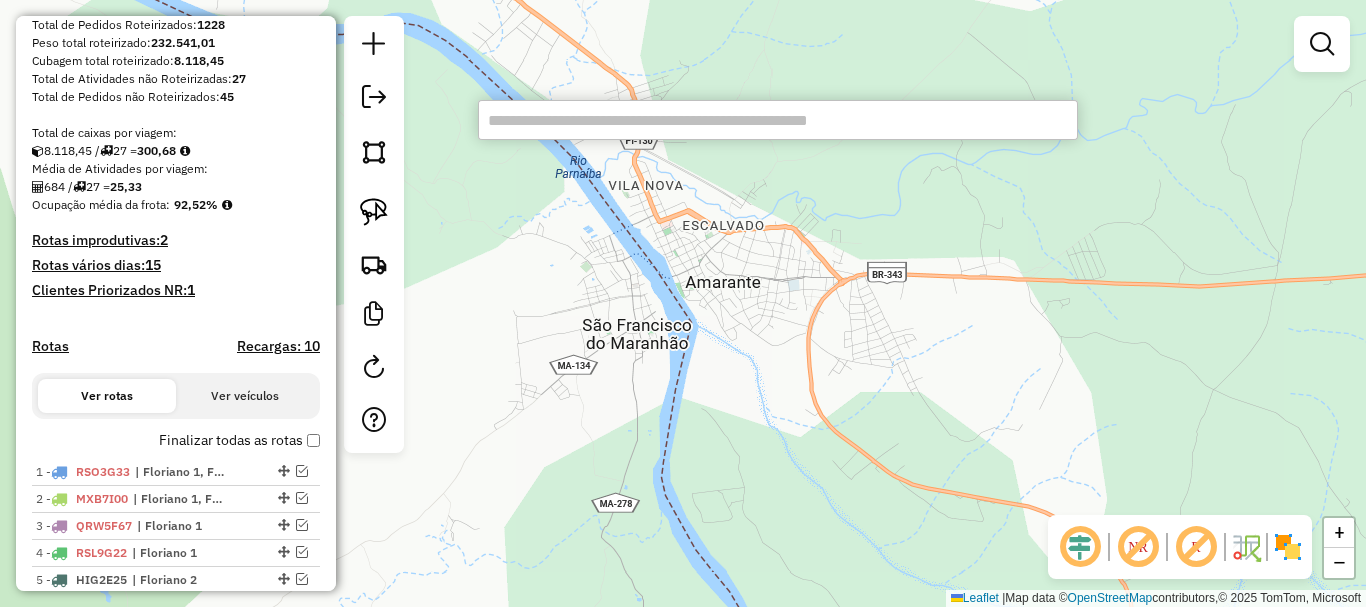 scroll, scrollTop: 300, scrollLeft: 0, axis: vertical 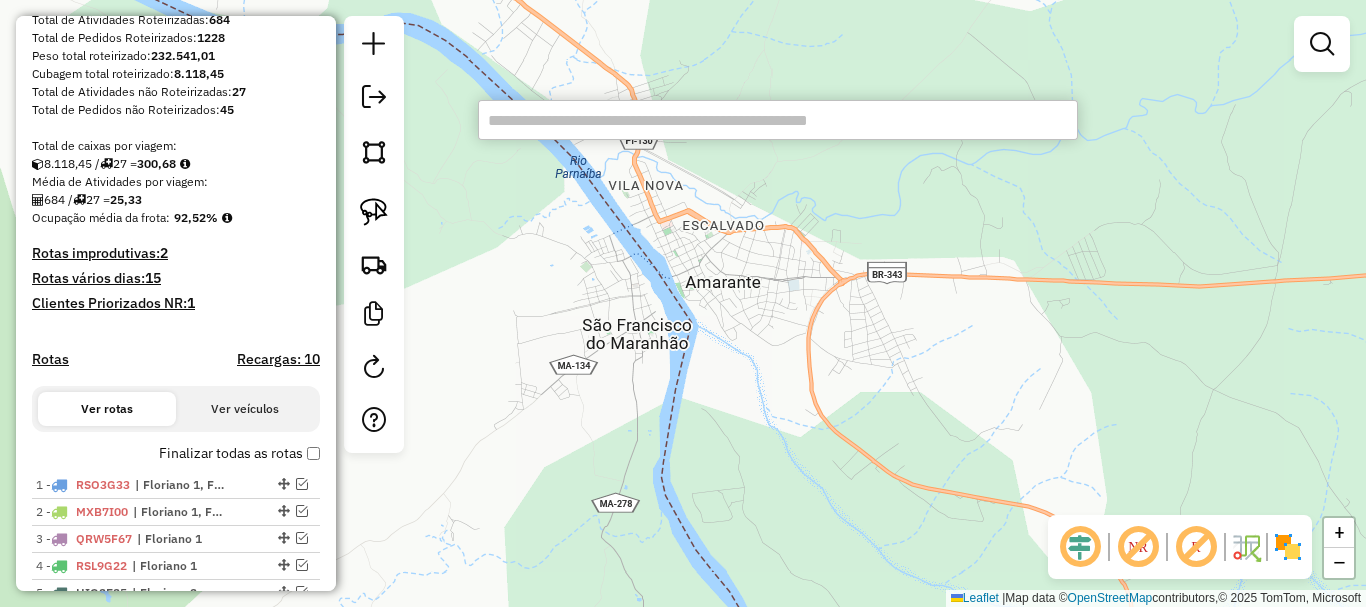 click at bounding box center (778, 120) 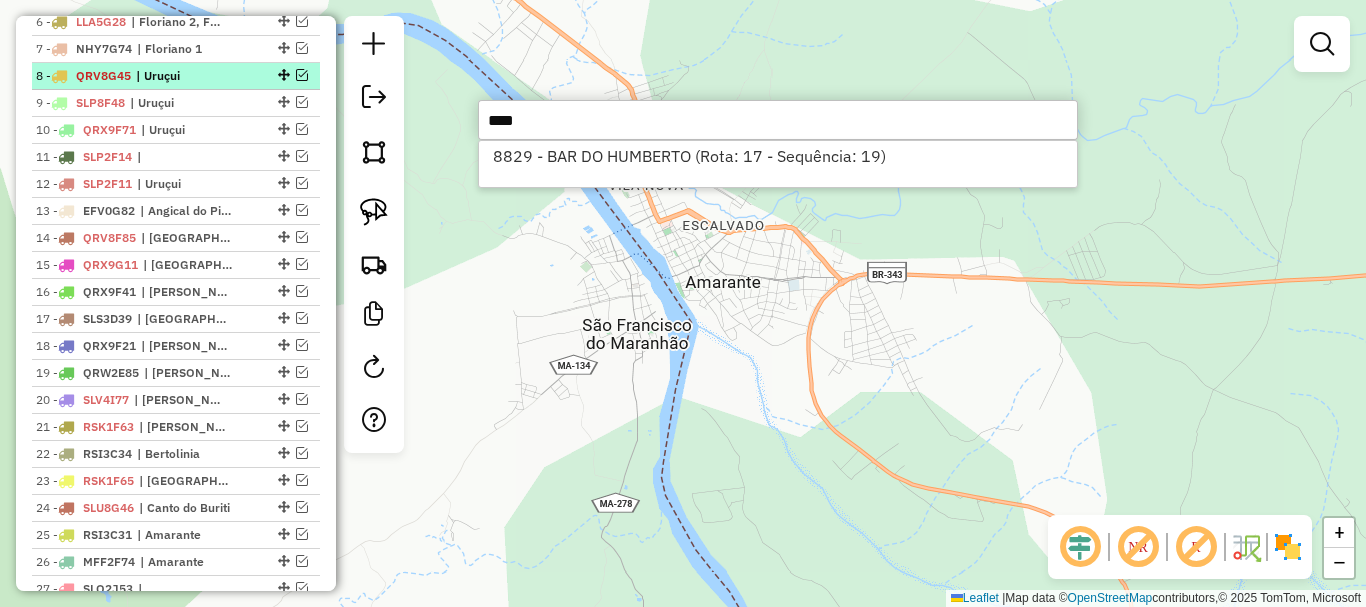 scroll, scrollTop: 1100, scrollLeft: 0, axis: vertical 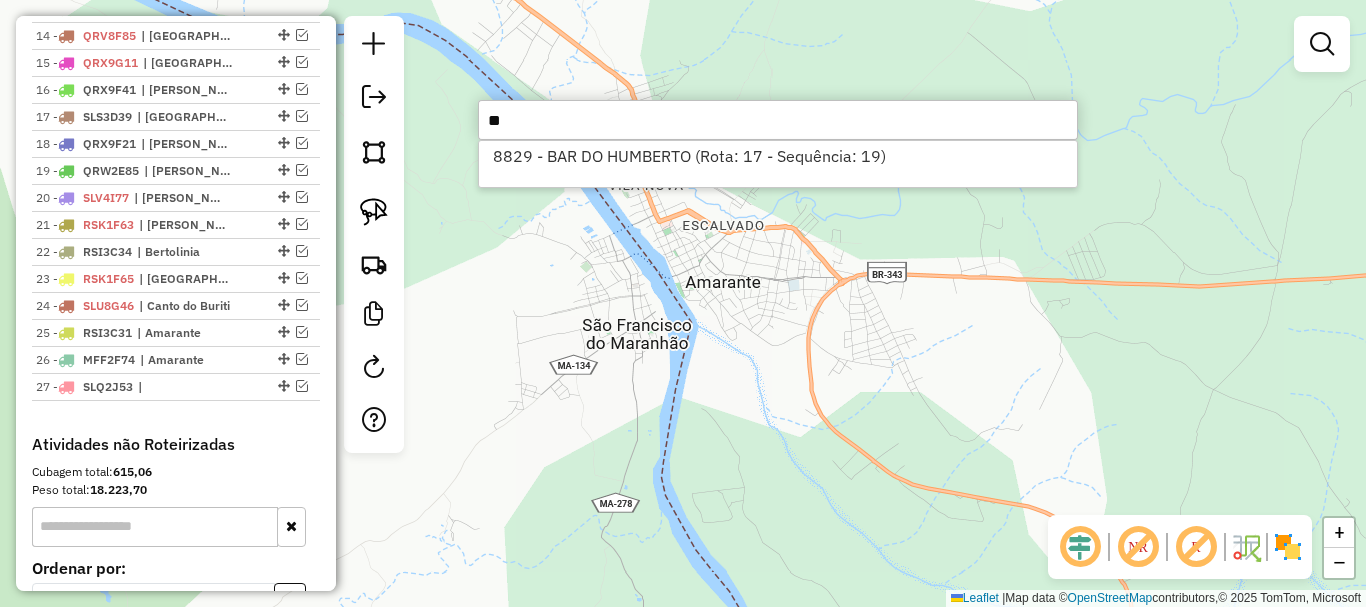 type on "*" 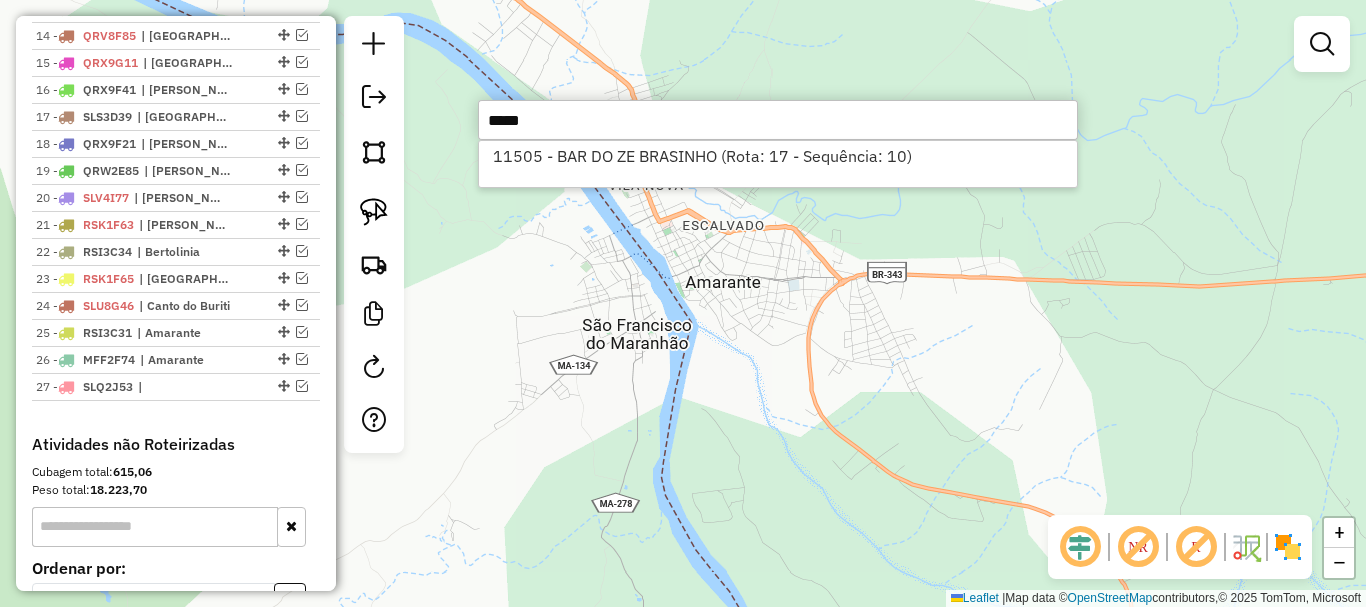 click on "*****" at bounding box center [778, 120] 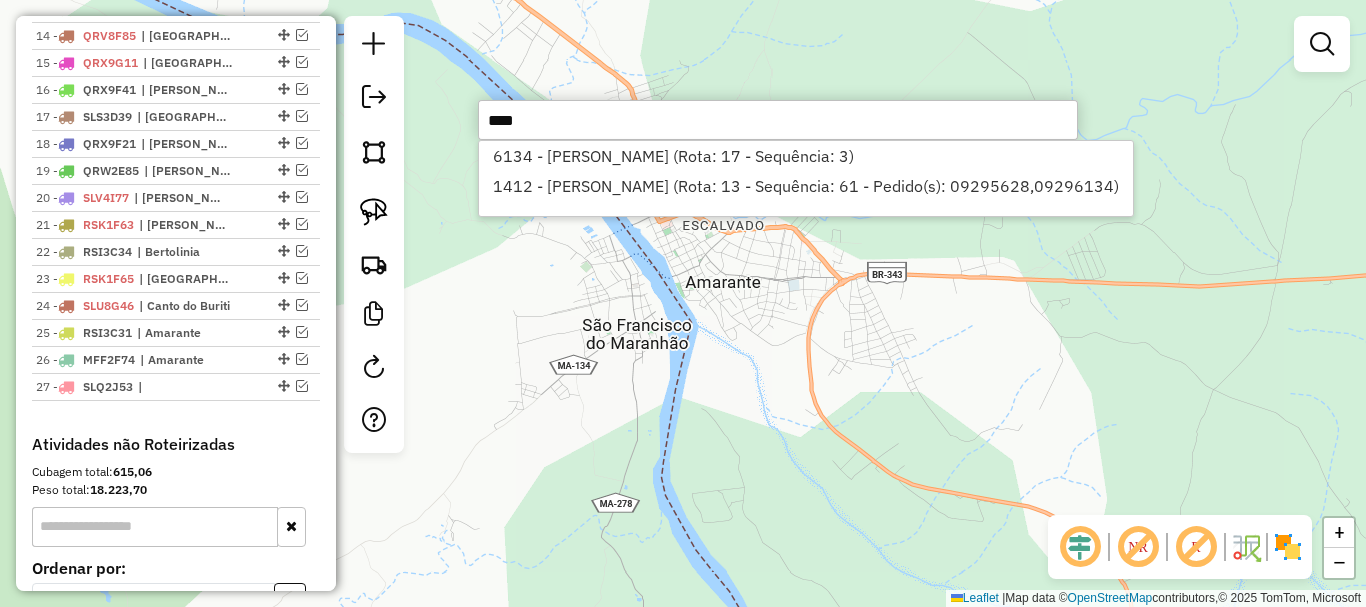 type on "****" 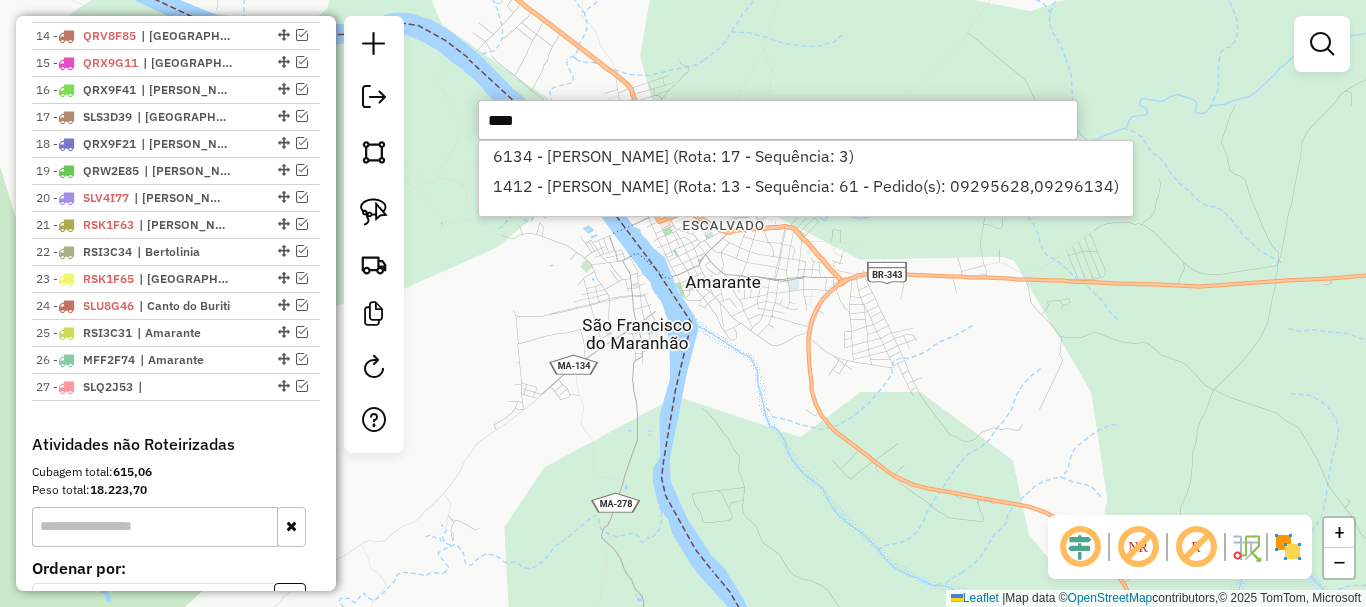 click on "Janela de atendimento Grade de atendimento Capacidade Transportadoras Veículos Cliente Pedidos  Rotas Selecione os dias de semana para filtrar as janelas de atendimento  Seg   Ter   Qua   Qui   Sex   Sáb   Dom  Informe o período da janela de atendimento: De: Até:  Filtrar exatamente a janela do cliente  Considerar janela de atendimento padrão  Selecione os dias de semana para filtrar as grades de atendimento  Seg   Ter   Qua   Qui   Sex   Sáb   Dom   Considerar clientes sem dia de atendimento cadastrado  Clientes fora do dia de atendimento selecionado Filtrar as atividades entre os valores definidos abaixo:  Peso mínimo:   Peso máximo:   Cubagem mínima:   Cubagem máxima:   De:   Até:  Filtrar as atividades entre o tempo de atendimento definido abaixo:  De:   Até:   Considerar capacidade total dos clientes não roteirizados Transportadora: Selecione um ou mais itens Tipo de veículo: Selecione um ou mais itens Veículo: Selecione um ou mais itens Motorista: Selecione um ou mais itens Nome: Rótulo:" 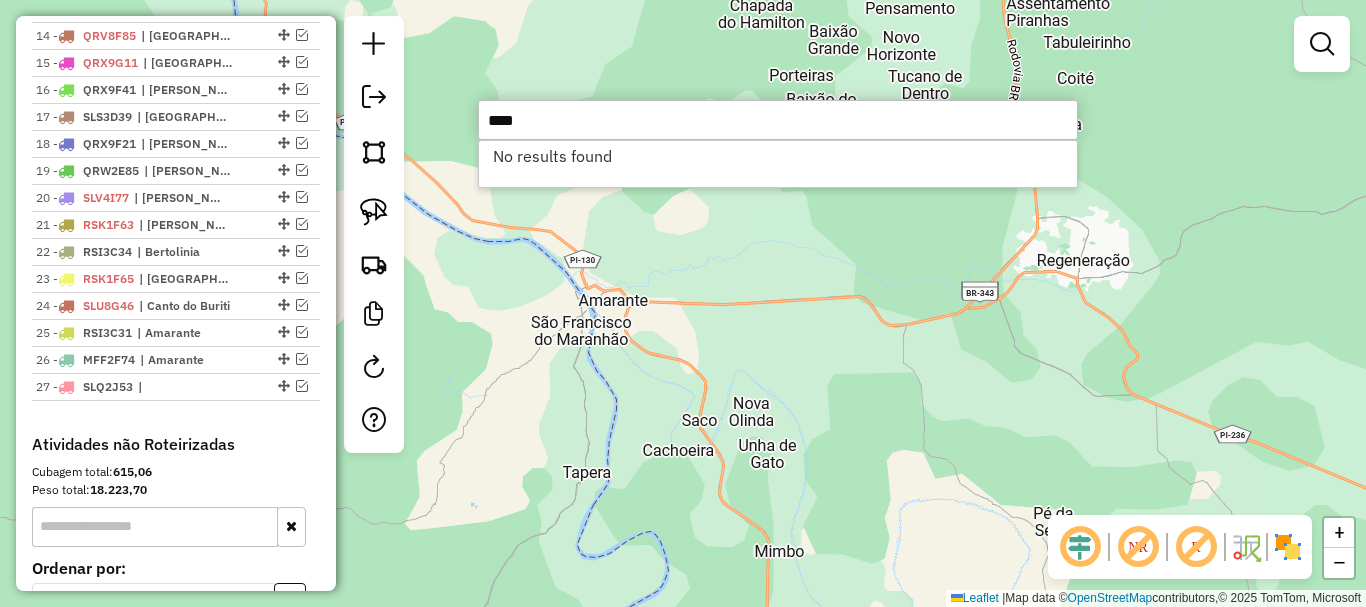 type on "****" 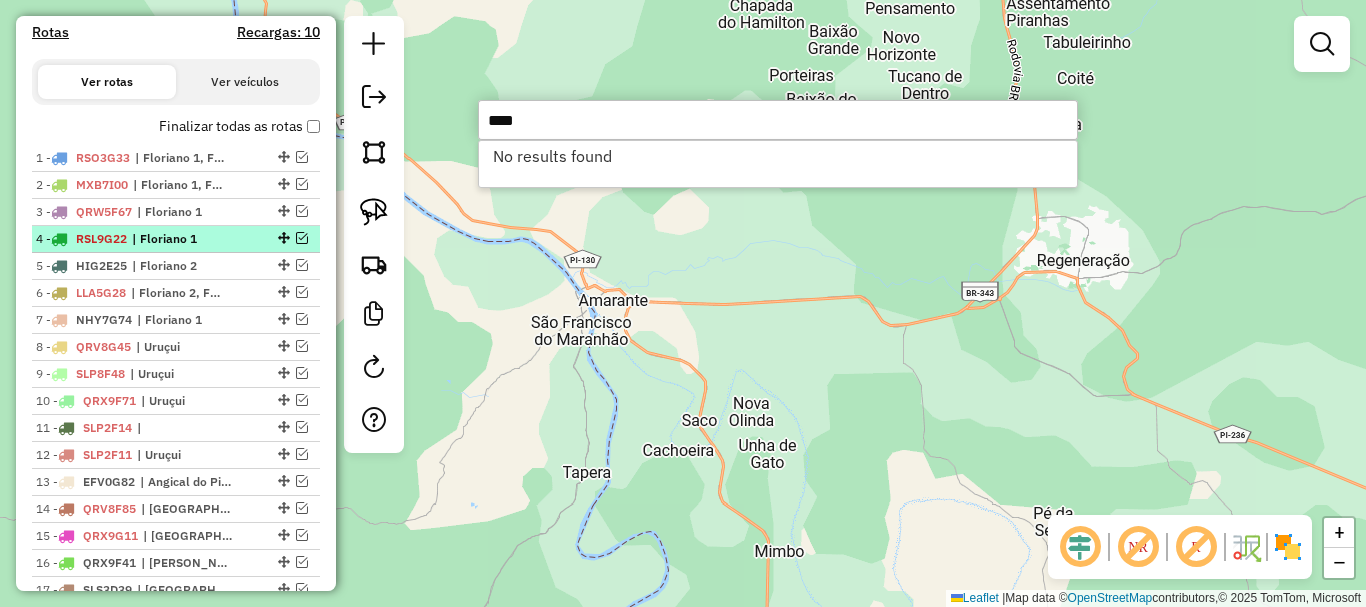 scroll, scrollTop: 600, scrollLeft: 0, axis: vertical 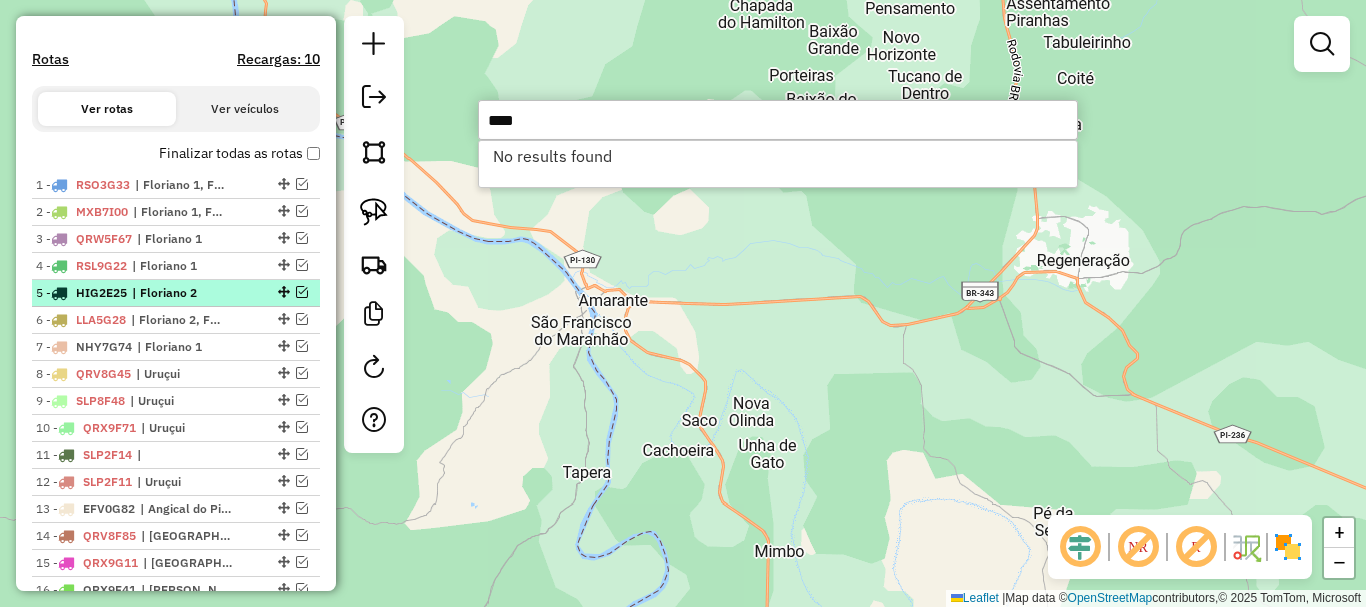 click at bounding box center (302, 292) 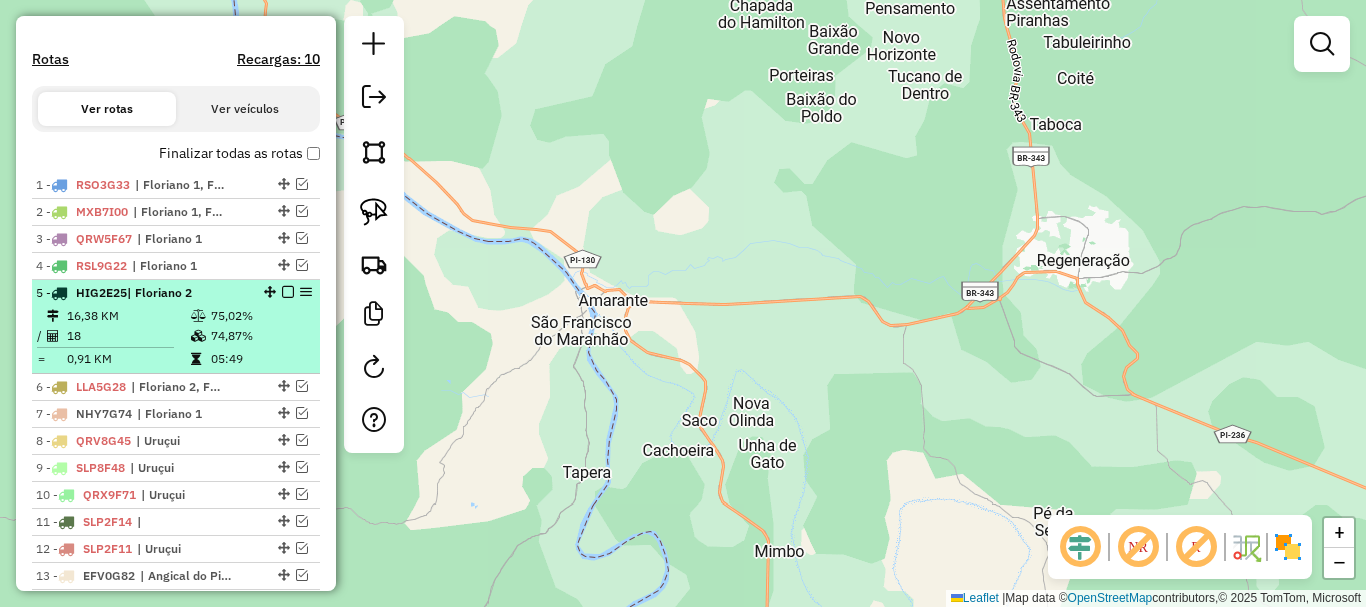click on "5 -       HIG2E25   | Floriano 2" at bounding box center [142, 293] 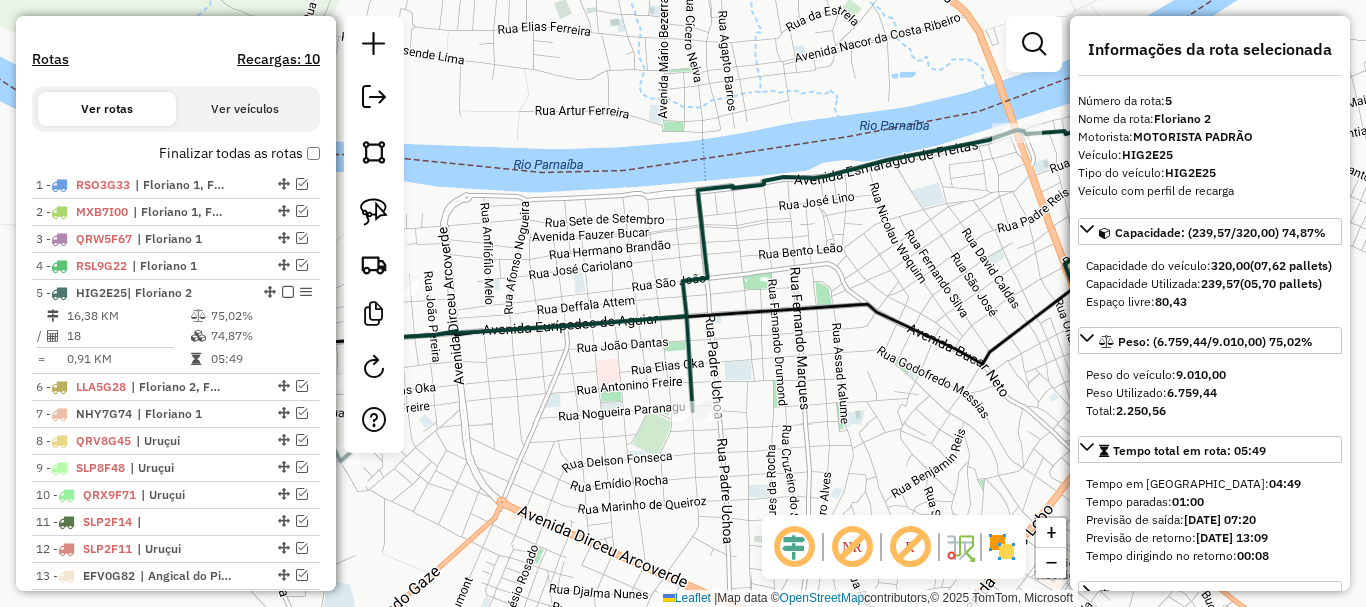drag, startPoint x: 605, startPoint y: 413, endPoint x: 753, endPoint y: 300, distance: 186.20688 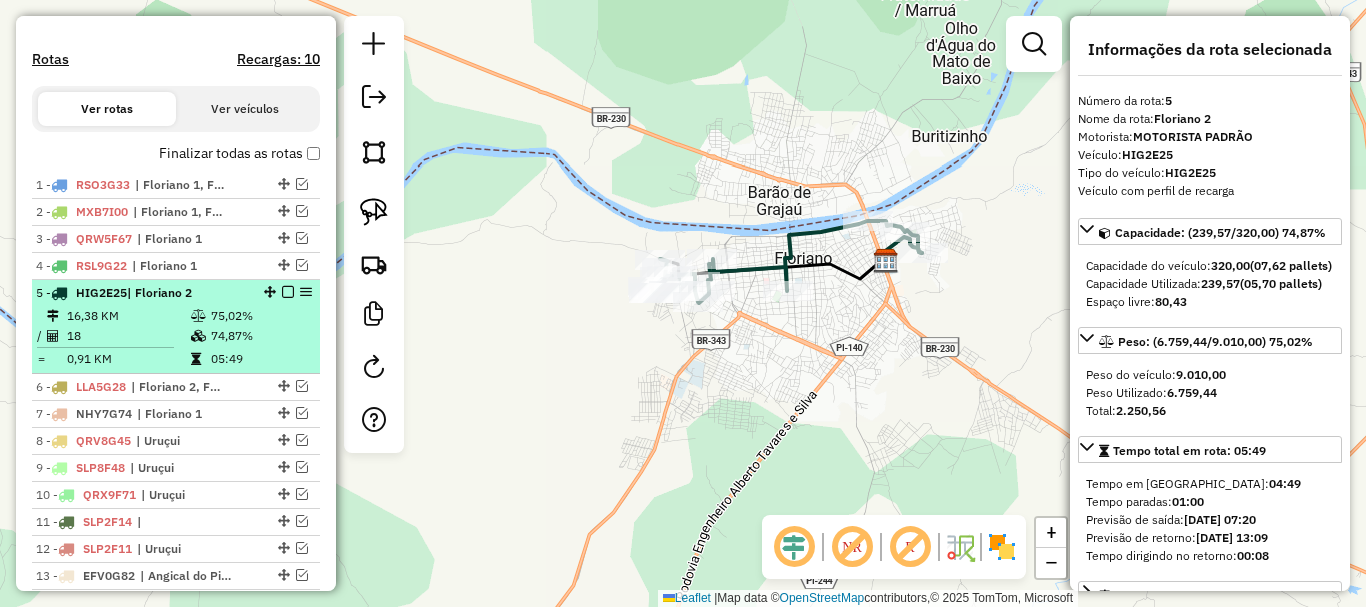 click at bounding box center [288, 292] 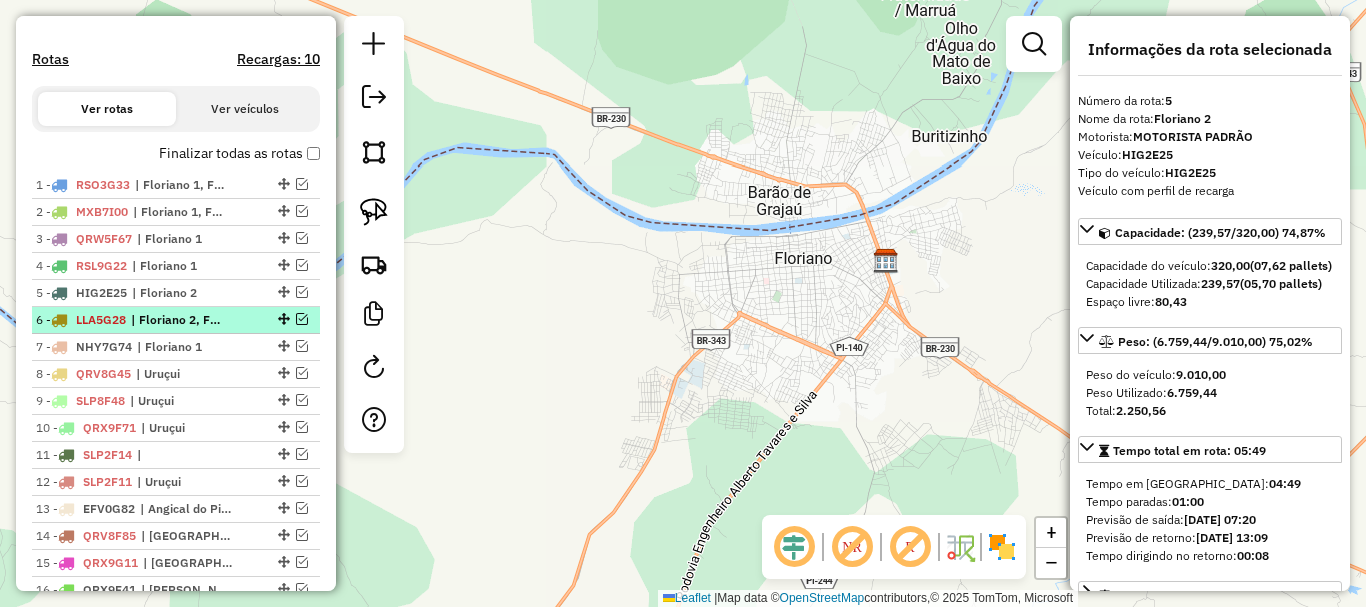 click on "6 -       LLA5G28   | Floriano 2, Floriano 3" at bounding box center [176, 320] 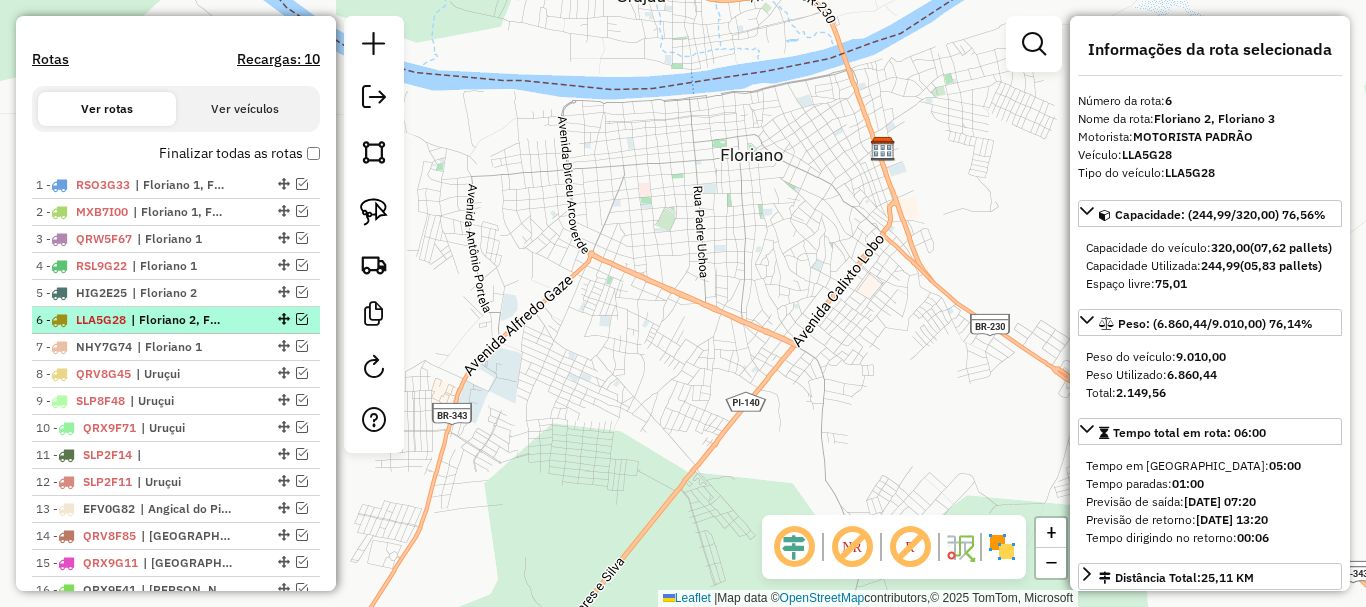 click at bounding box center [302, 319] 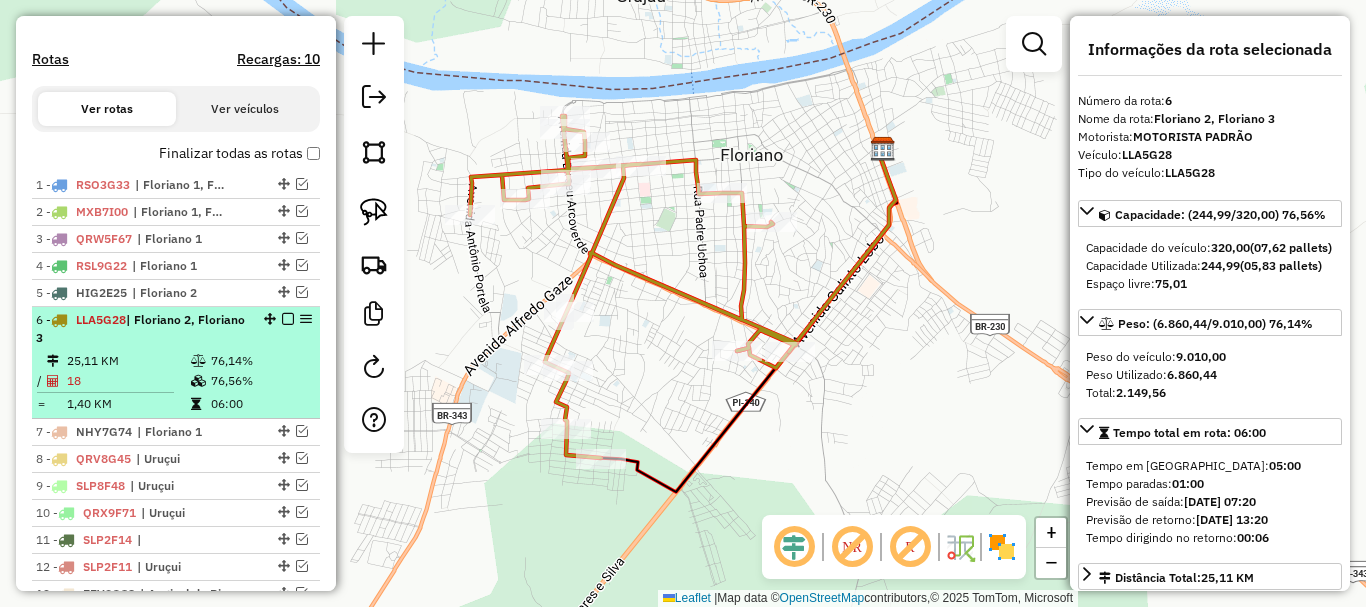 click at bounding box center [288, 319] 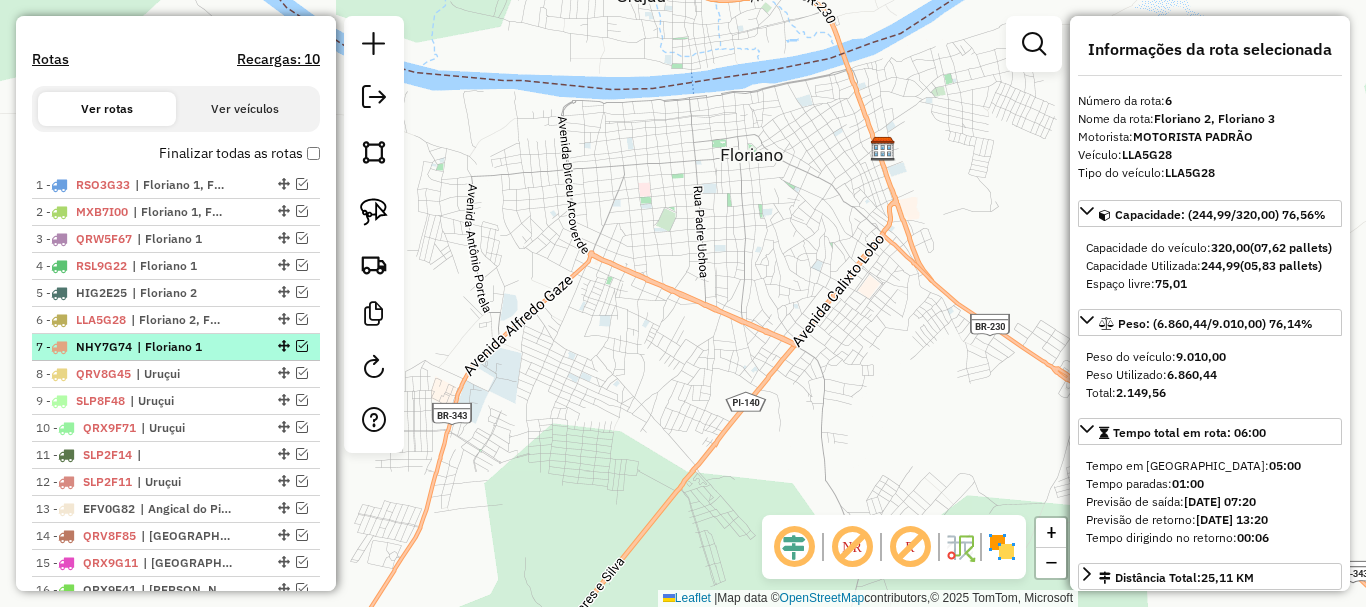 click at bounding box center (302, 346) 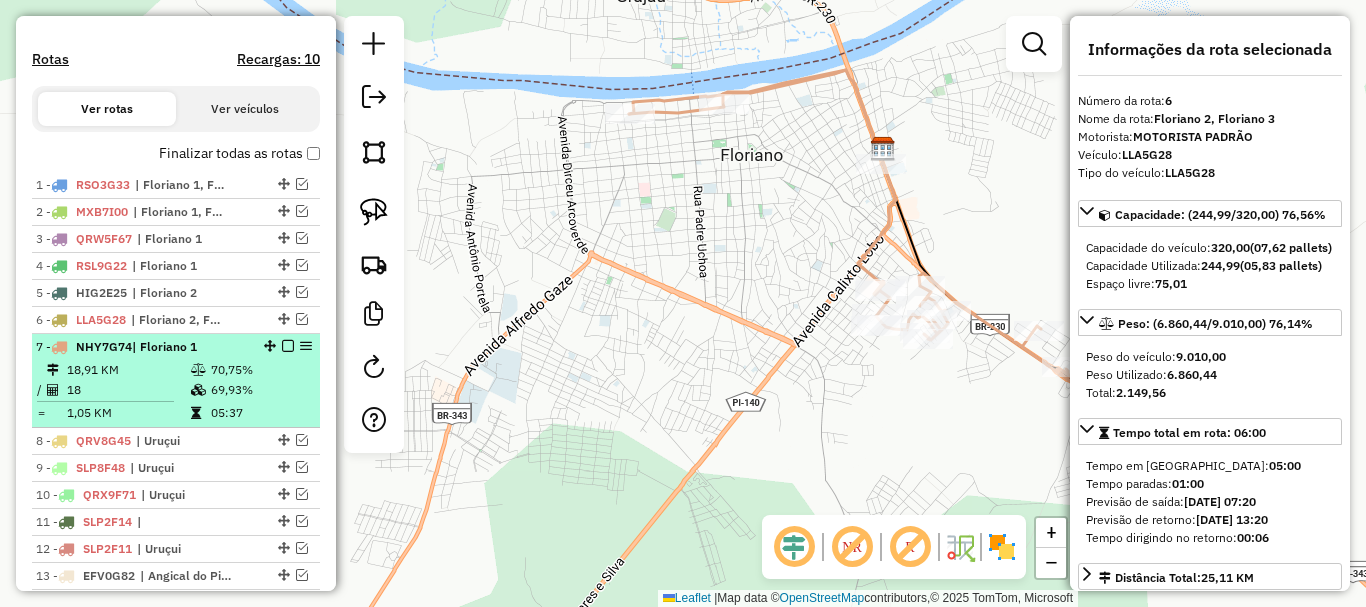 click at bounding box center (282, 346) 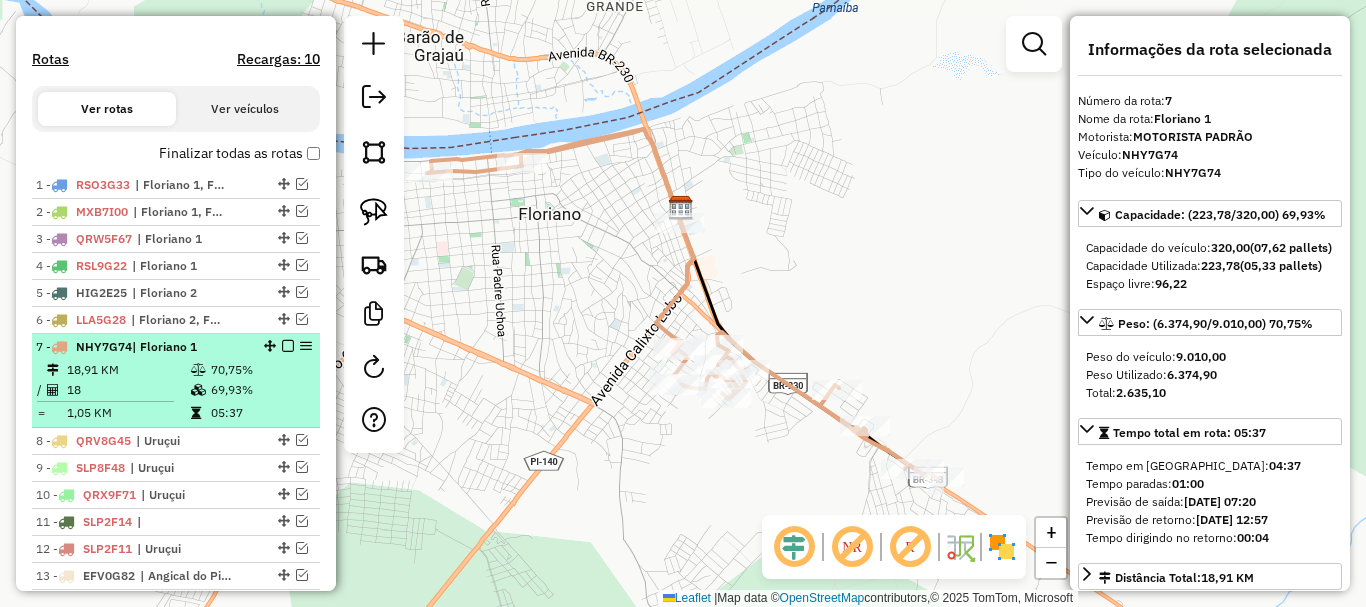 click at bounding box center [288, 346] 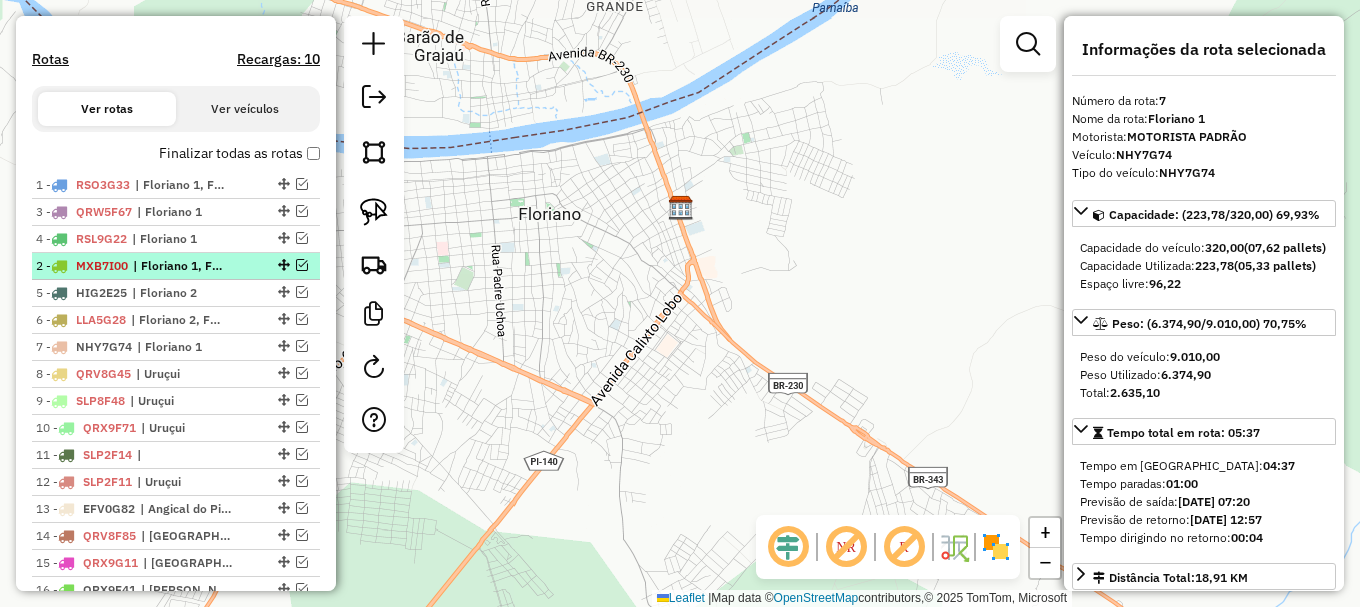 drag, startPoint x: 274, startPoint y: 225, endPoint x: 268, endPoint y: 296, distance: 71.25307 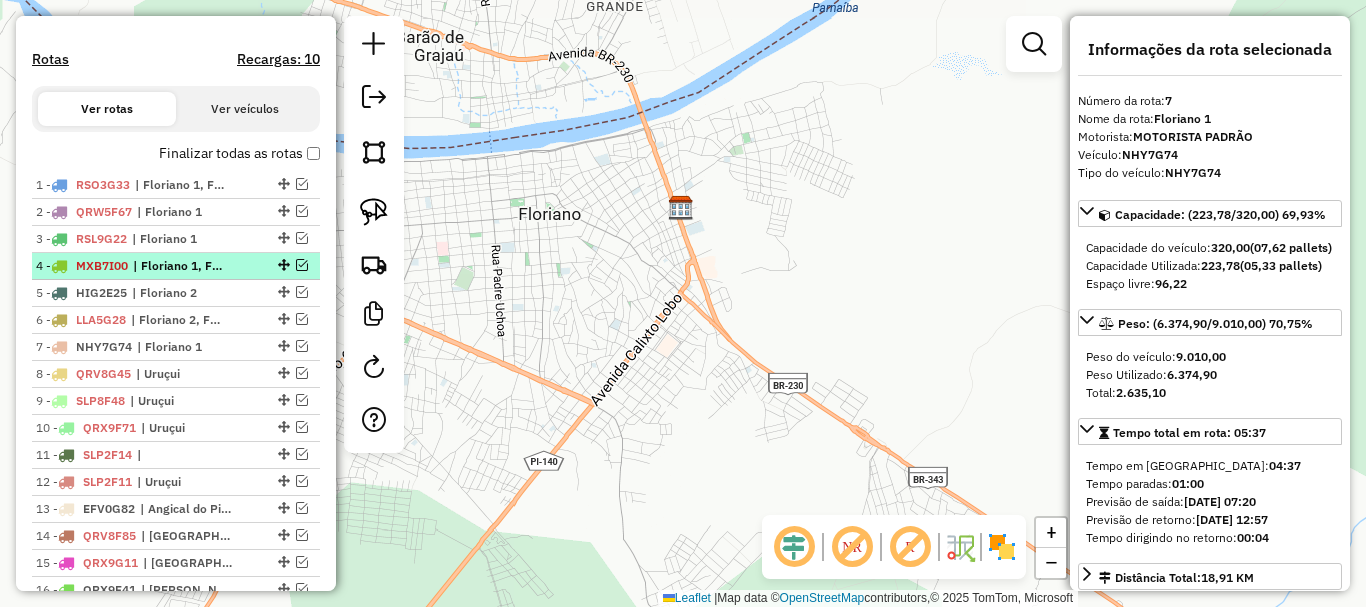 click on "| Floriano 1, Floriano 2, Floriano 3" at bounding box center (179, 266) 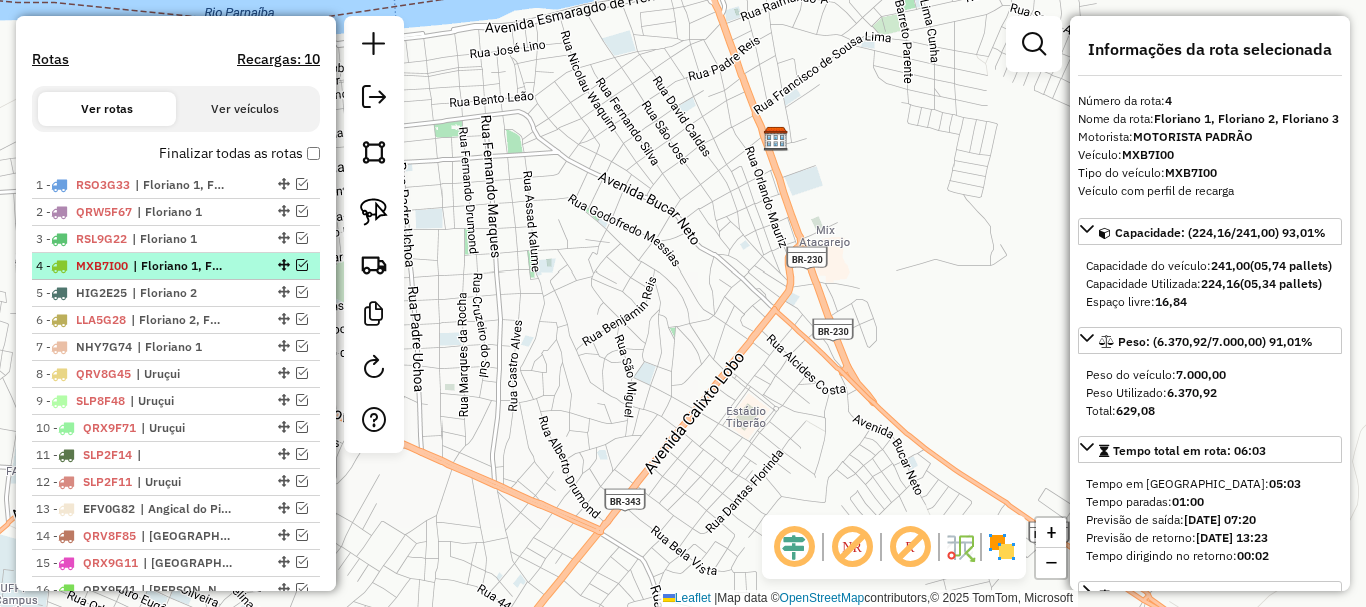 click at bounding box center (302, 265) 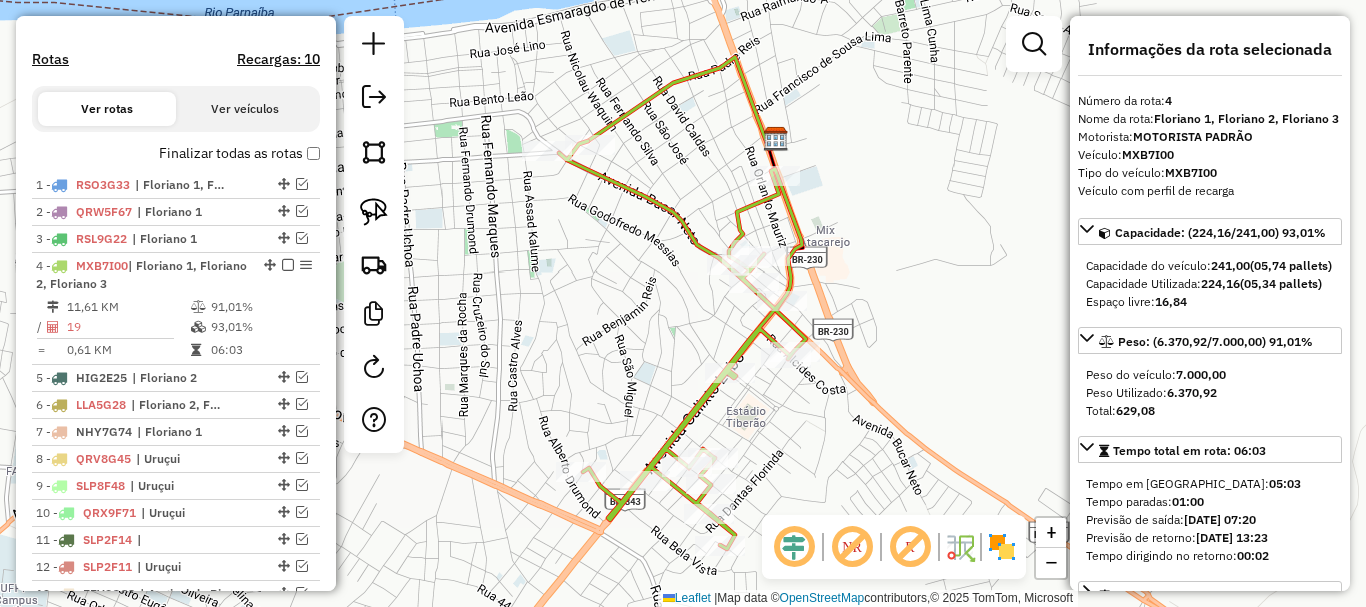 drag, startPoint x: 640, startPoint y: 369, endPoint x: 724, endPoint y: 314, distance: 100.40418 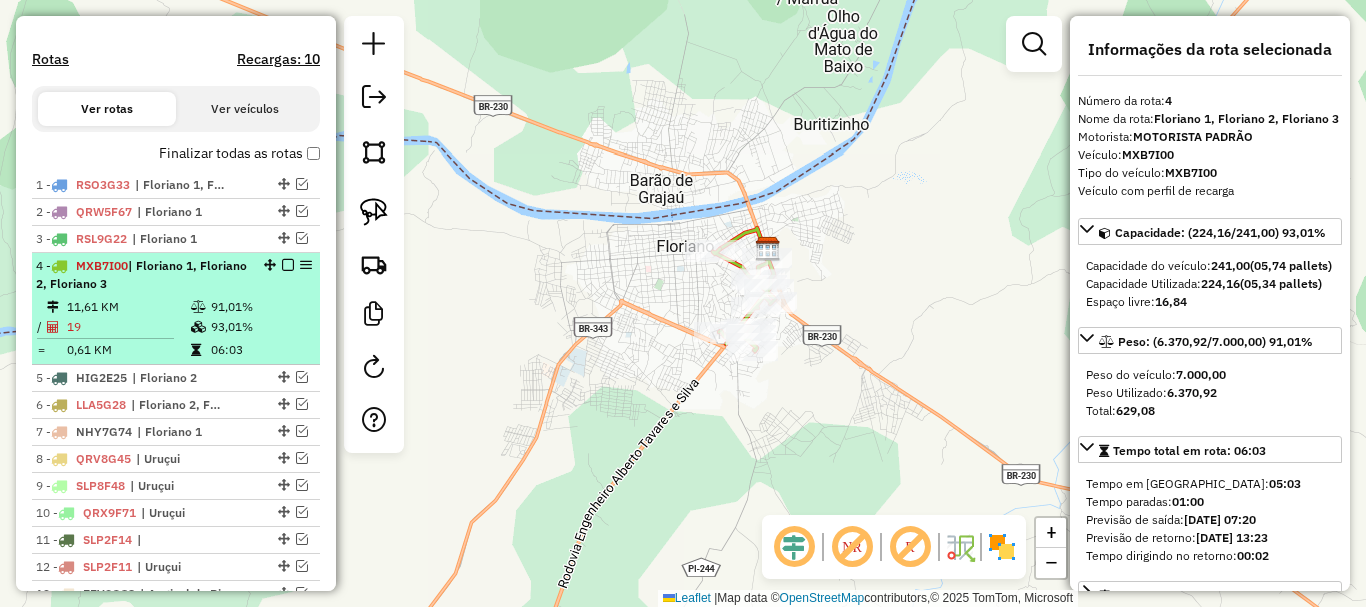click at bounding box center (288, 265) 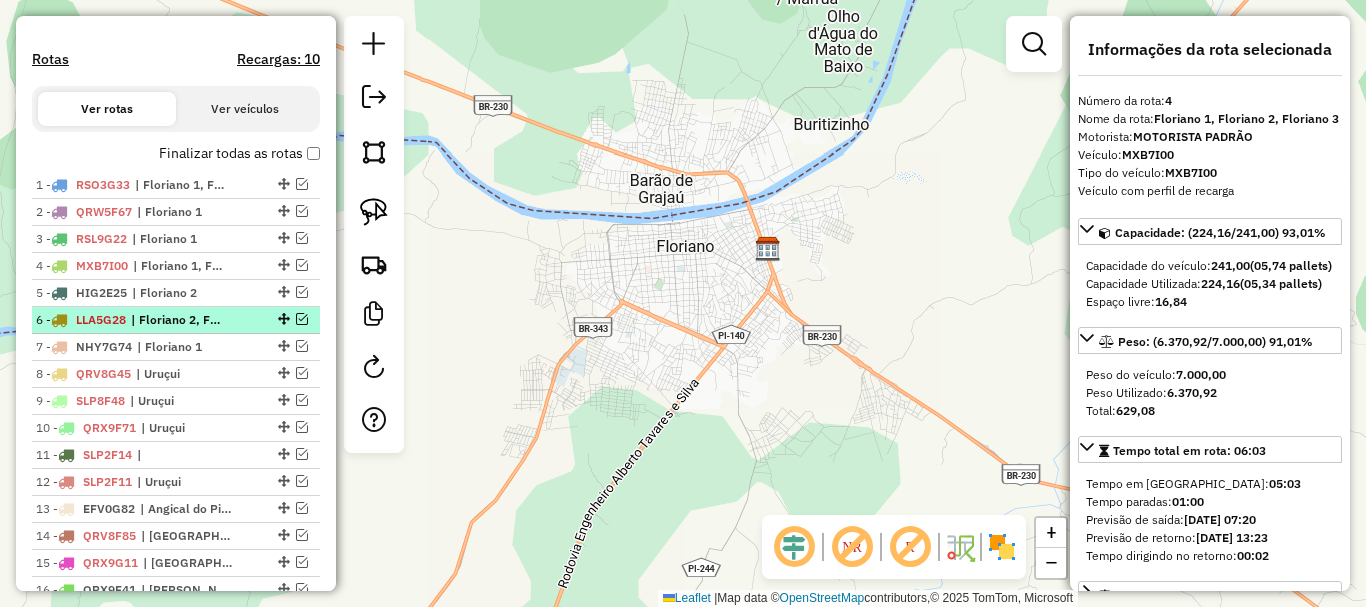 click at bounding box center (302, 319) 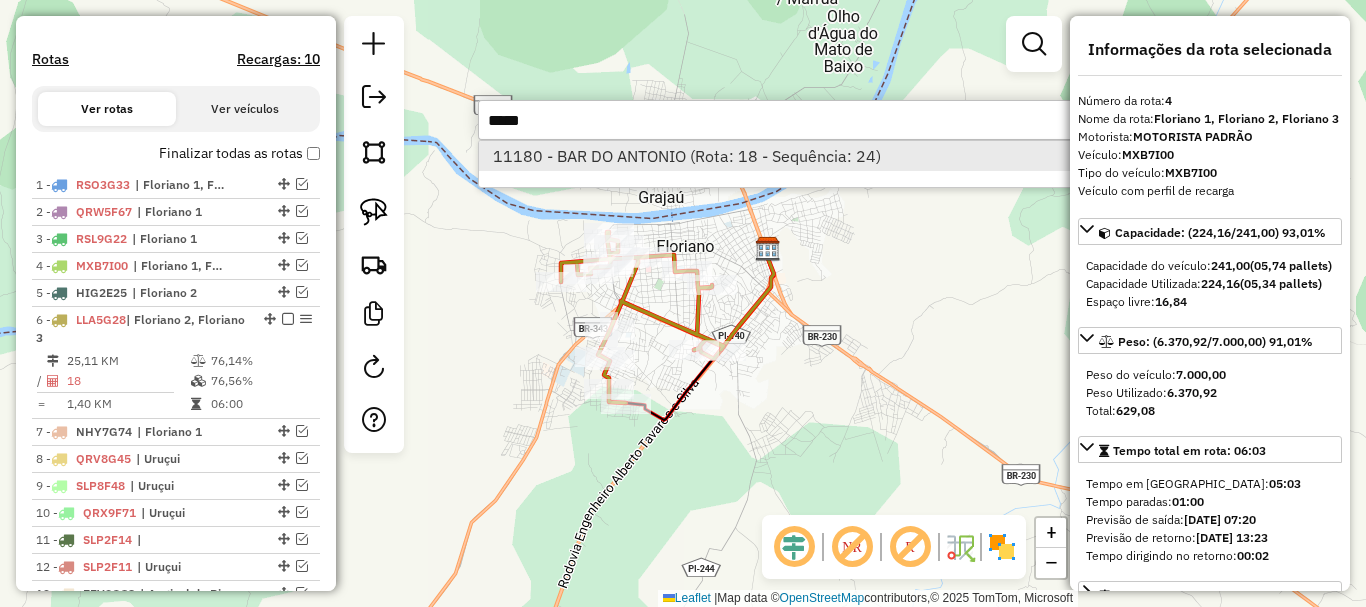 type on "*****" 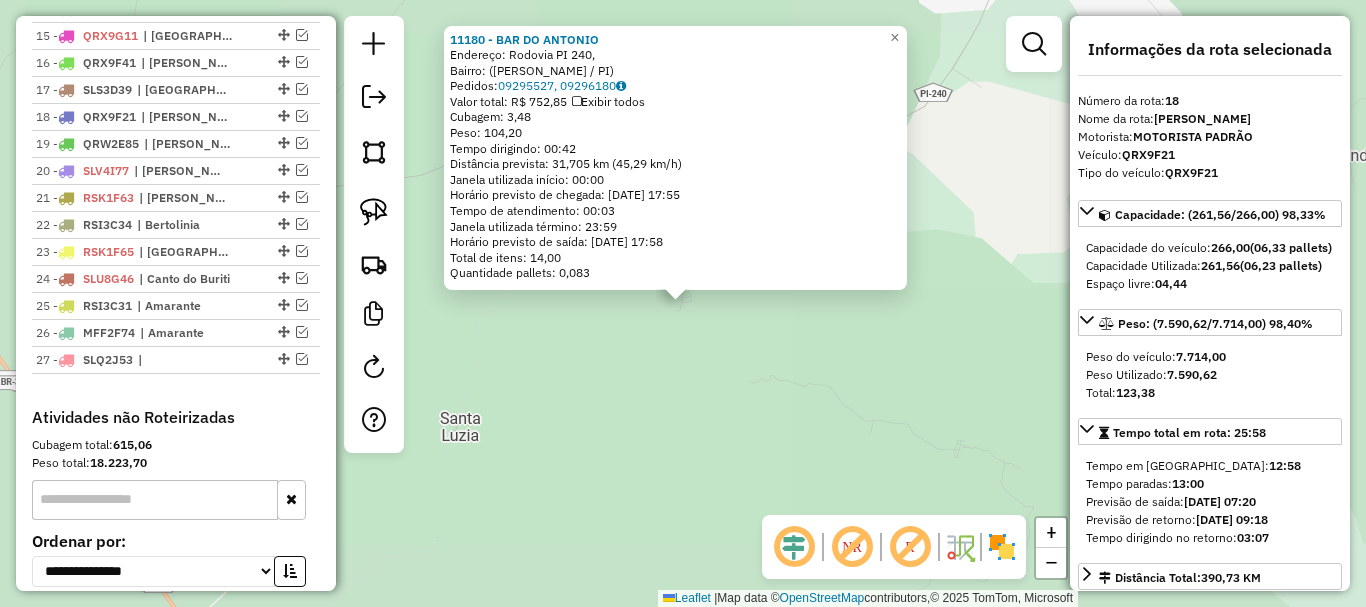 scroll, scrollTop: 1318, scrollLeft: 0, axis: vertical 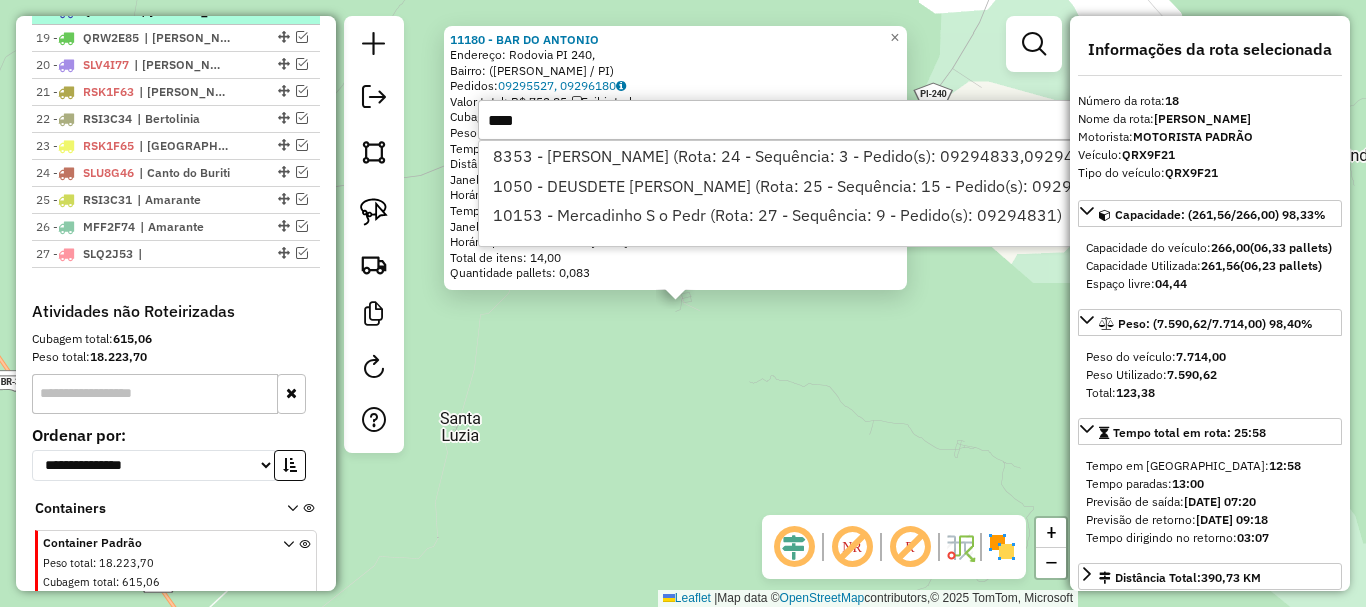 type on "****" 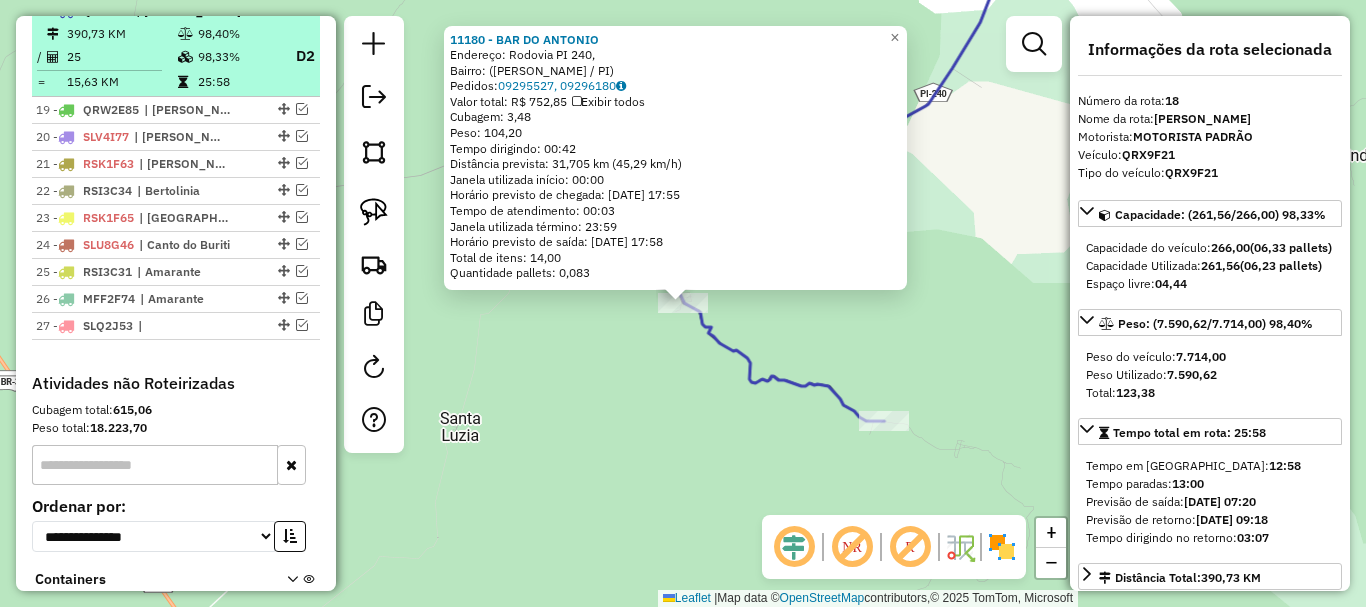 click on "98,33%" at bounding box center [237, 56] 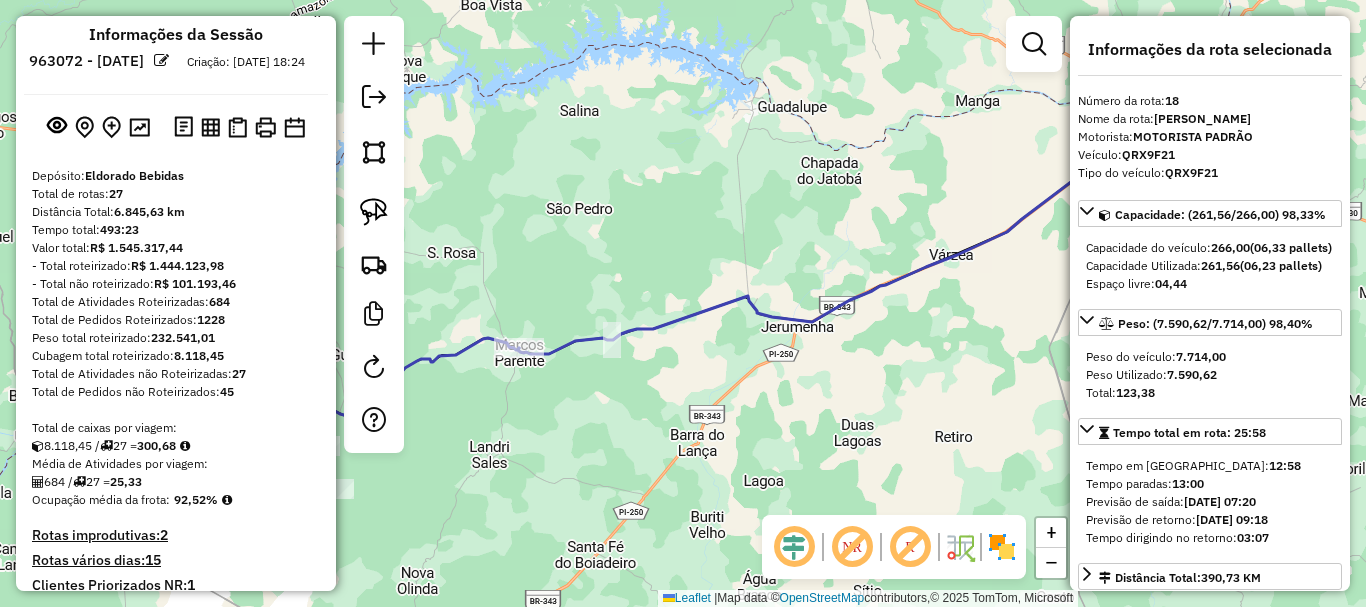 scroll, scrollTop: 418, scrollLeft: 0, axis: vertical 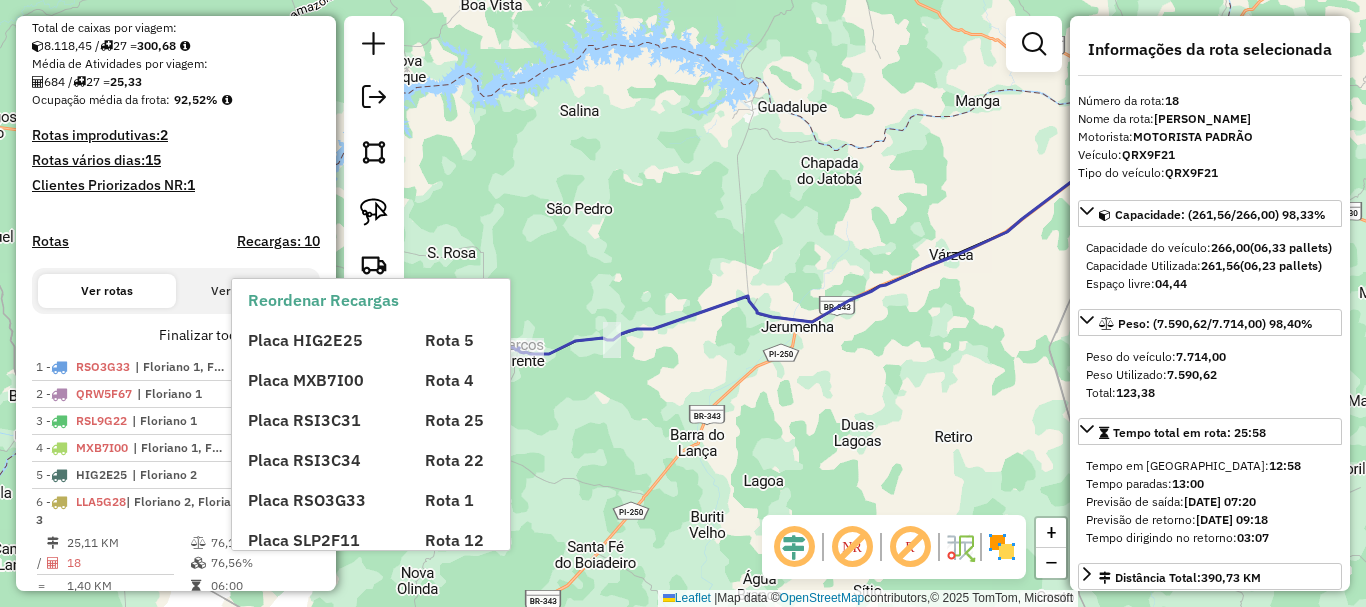 click on "Placa HIG2E25 Rota 5 Placa MXB7I00 Rota 4 Placa RSI3C31 Rota 25 Placa RSI3C34 Rota 22 Placa RSO3G33 Rota 1 Placa SLP2F11 Rota 12 Placa SLP2F14 Rota 11 Placa SLQ2J53 Rota 27 Placa SLS3D39 Rota 17 Placa SLU8G46 Rota 24" at bounding box center (388, 512) 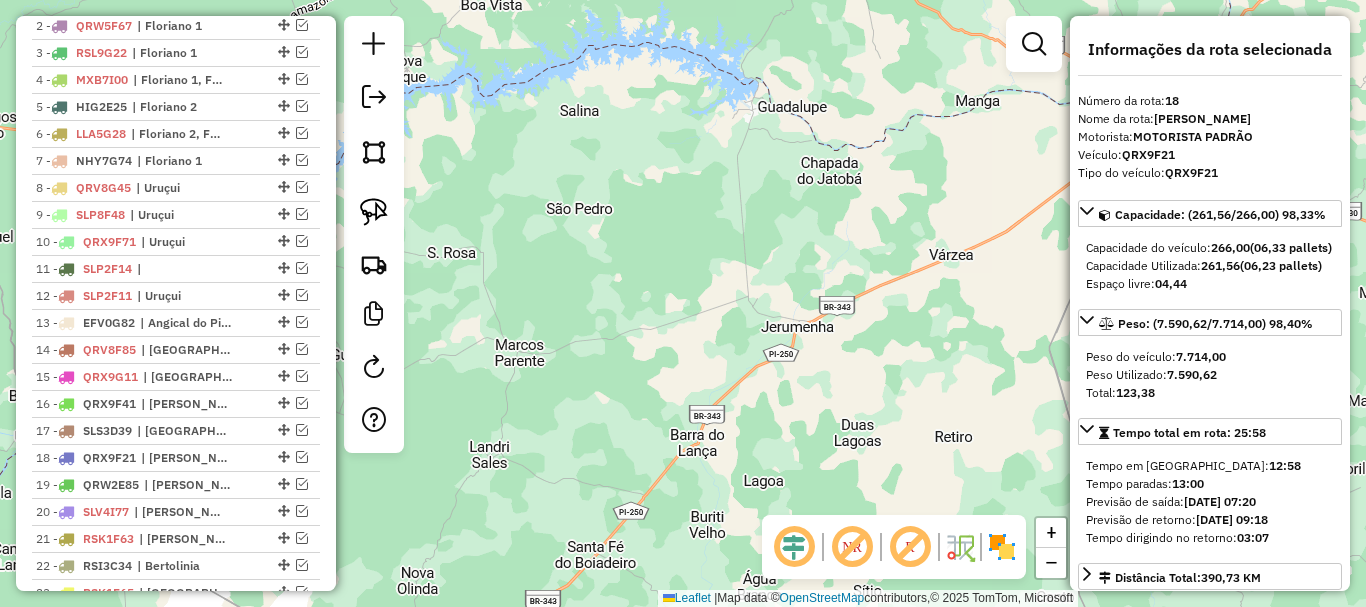 scroll, scrollTop: 818, scrollLeft: 0, axis: vertical 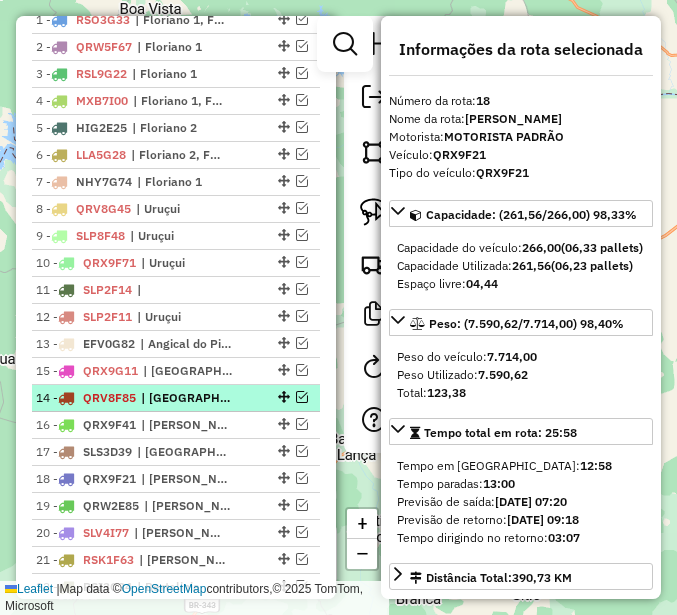 drag, startPoint x: 273, startPoint y: 420, endPoint x: 273, endPoint y: 389, distance: 31 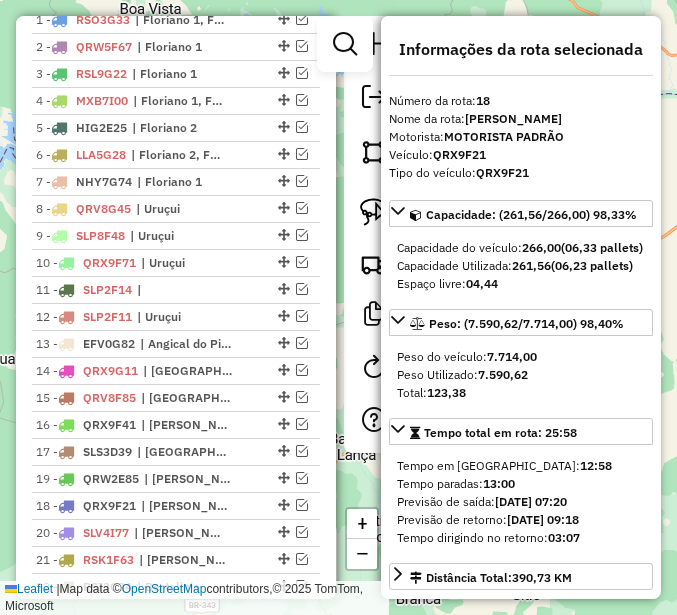 drag, startPoint x: 277, startPoint y: 521, endPoint x: 280, endPoint y: 490, distance: 31.144823 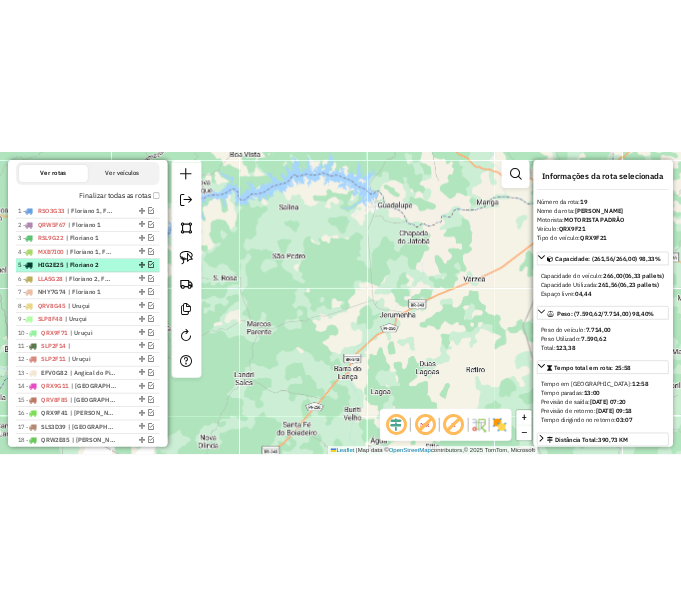 scroll, scrollTop: 765, scrollLeft: 0, axis: vertical 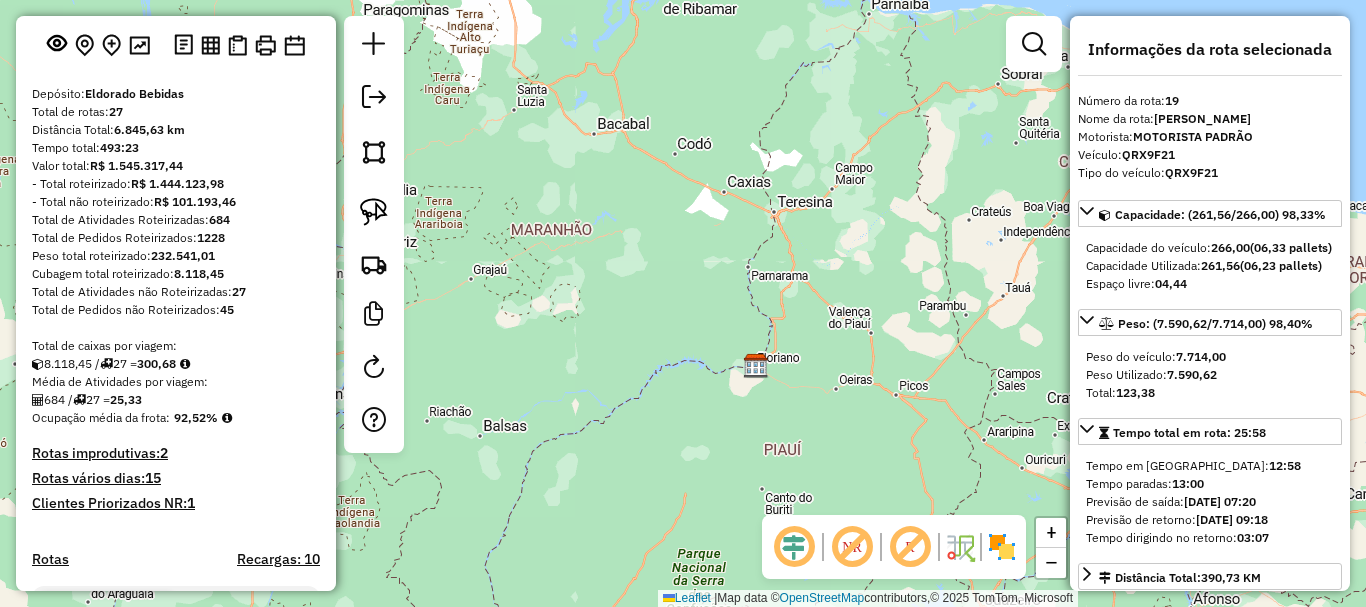 click 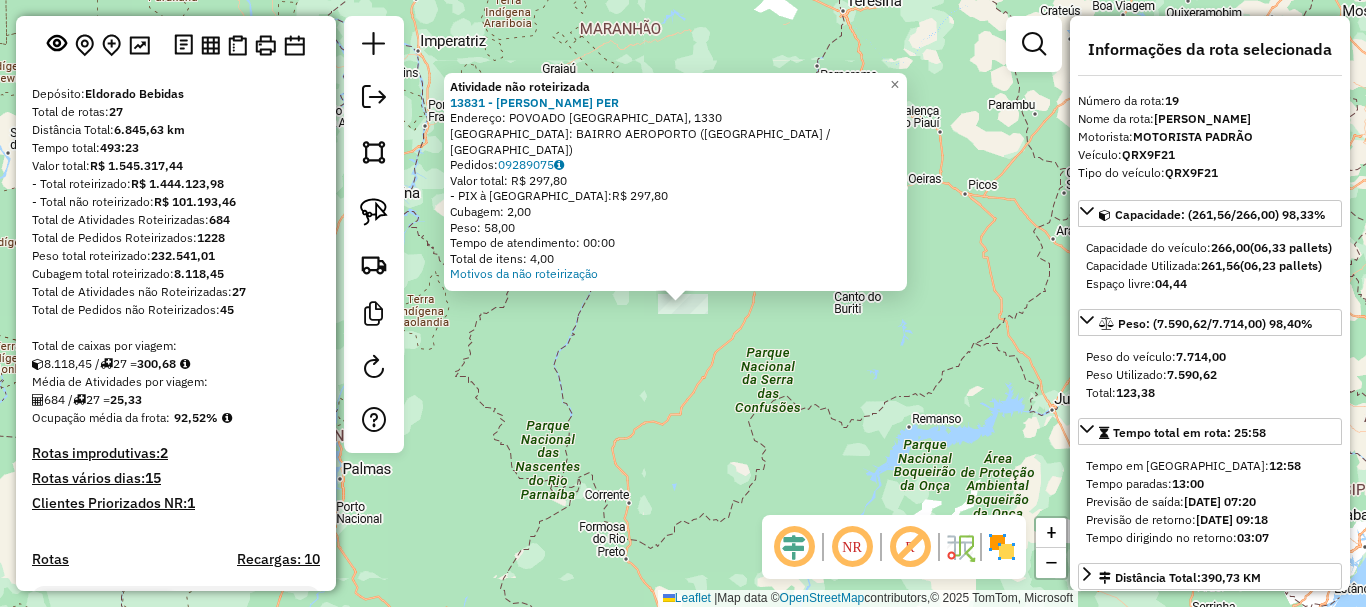 click on "Atividade não roteirizada 13831 - [PERSON_NAME] PER  Endereço: POVOADO [GEOGRAPHIC_DATA], 1330   Bairro: BAIRRO AEROPORTO ([GEOGRAPHIC_DATA] / [GEOGRAPHIC_DATA])   [GEOGRAPHIC_DATA]:  09289075   Valor total: R$ 297,80   - PIX à Vista:  R$ 297,80   Cubagem: 2,00   Peso: 58,00   Tempo de atendimento: 00:00   Total de itens: 4,00  Motivos da não roteirização × Janela de atendimento Grade de atendimento Capacidade Transportadoras Veículos Cliente Pedidos  Rotas Selecione os dias de semana para filtrar as janelas de atendimento  Seg   Ter   Qua   Qui   Sex   Sáb   Dom  Informe o período da janela de atendimento: De: Até:  Filtrar exatamente a janela do cliente  Considerar janela de atendimento padrão  Selecione os dias de semana para filtrar as grades de atendimento  Seg   Ter   Qua   Qui   Sex   Sáb   Dom   Considerar clientes sem dia de atendimento cadastrado  Clientes fora do dia de atendimento selecionado Filtrar as atividades entre os valores definidos abaixo:  Peso mínimo:   Peso máximo:   Cubagem mínima:   Cubagem máxima:   De:" 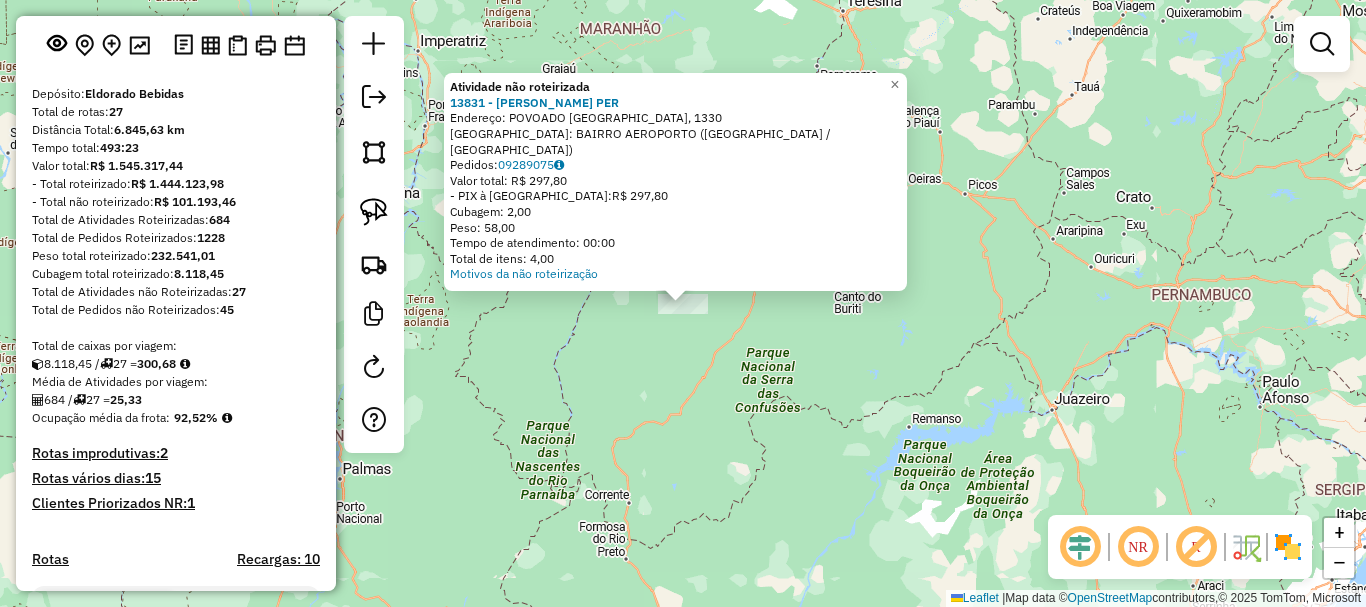 drag, startPoint x: 628, startPoint y: 338, endPoint x: 615, endPoint y: 320, distance: 22.203604 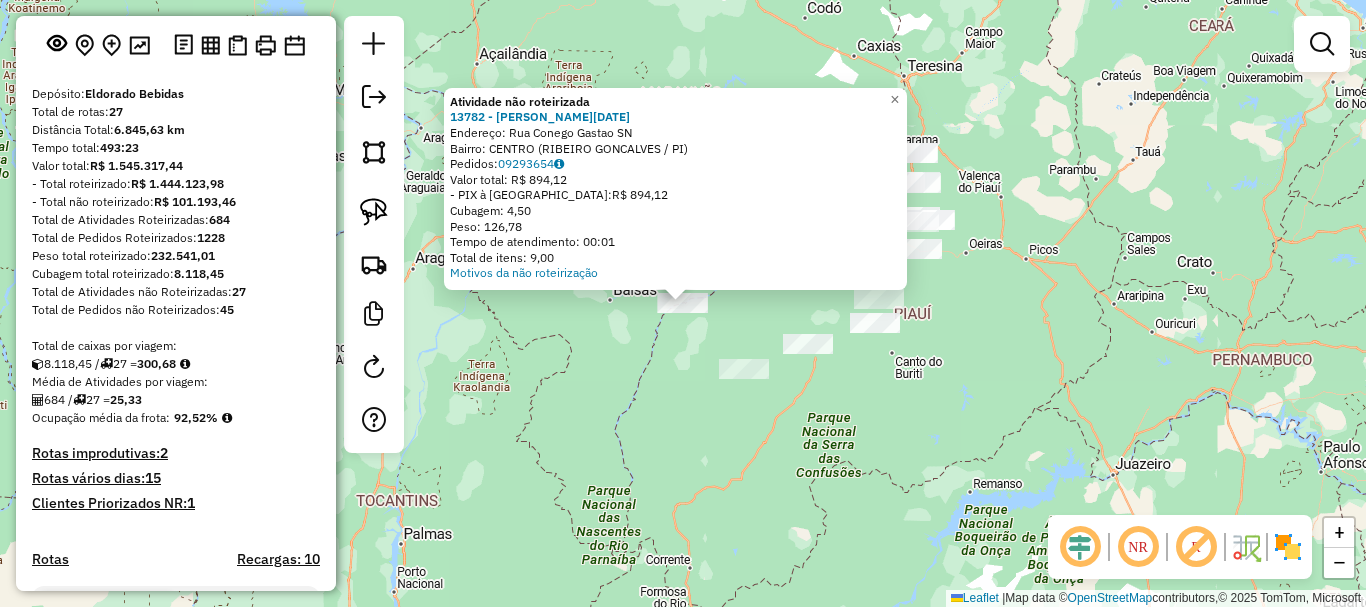 click on "Atividade não roteirizada 13782 - [PERSON_NAME][DATE]:  Rua Conego Gastao SN   Bairro: CENTRO (RIBEIRO GONCALVES / PI)   Pedidos:  09293654   Valor total: R$ 894,12   - PIX à Vista:  R$ 894,12   Cubagem: 4,50   Peso: 126,78   Tempo de atendimento: 00:01   Total de itens: 9,00  Motivos da não roteirização × Janela de atendimento Grade de atendimento Capacidade Transportadoras Veículos Cliente Pedidos  Rotas Selecione os dias de semana para filtrar as janelas de atendimento  Seg   Ter   Qua   Qui   Sex   Sáb   Dom  Informe o período da janela de atendimento: De: Até:  Filtrar exatamente a janela do cliente  Considerar janela de atendimento padrão  Selecione os dias de semana para filtrar as grades de atendimento  Seg   Ter   Qua   Qui   Sex   Sáb   Dom   Considerar clientes sem dia de atendimento cadastrado  Clientes fora do dia de atendimento selecionado Filtrar as atividades entre os valores definidos abaixo:  Peso mínimo:   Peso máximo:   Cubagem mínima:   Cubagem máxima:   De:  De:" 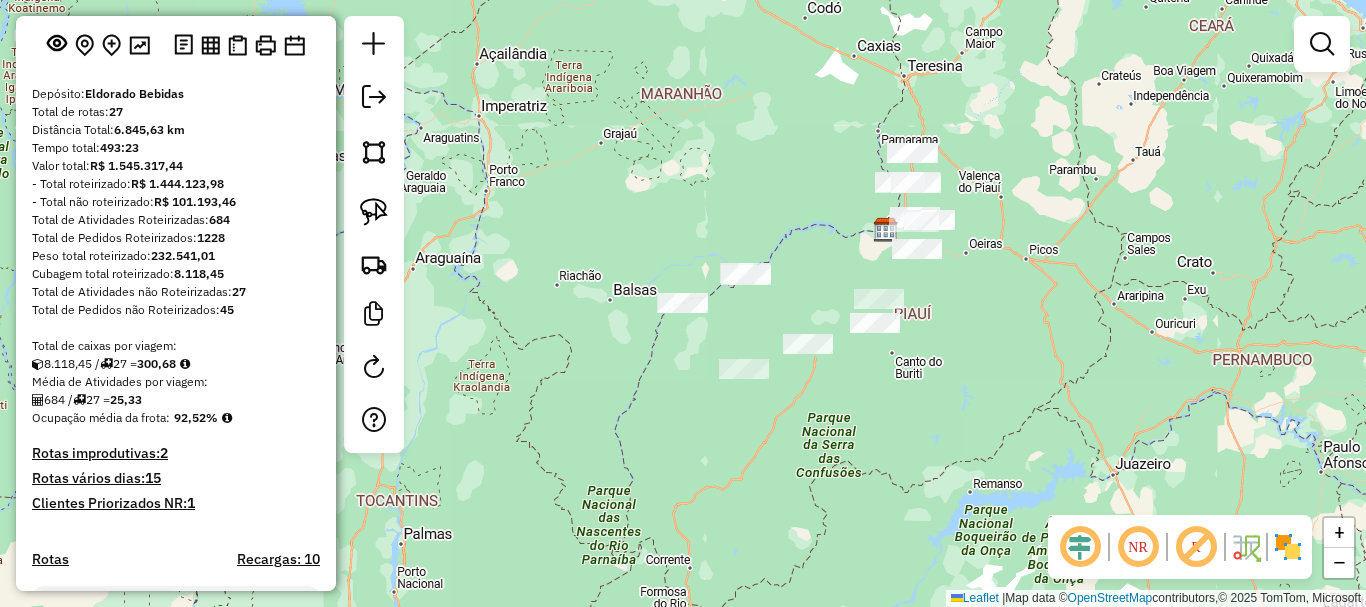 click on "Atividade não roteirizada 13782 - [PERSON_NAME][DATE]:  Rua Conego Gastao SN   Bairro: CENTRO (RIBEIRO GONCALVES / PI)   Pedidos:  09293654   Valor total: R$ 894,12   - PIX à Vista:  R$ 894,12   Cubagem: 4,50   Peso: 126,78   Tempo de atendimento: 00:01   Total de itens: 9,00  Motivos da não roteirização × Janela de atendimento Grade de atendimento Capacidade Transportadoras Veículos Cliente Pedidos  Rotas Selecione os dias de semana para filtrar as janelas de atendimento  Seg   Ter   Qua   Qui   Sex   Sáb   Dom  Informe o período da janela de atendimento: De: Até:  Filtrar exatamente a janela do cliente  Considerar janela de atendimento padrão  Selecione os dias de semana para filtrar as grades de atendimento  Seg   Ter   Qua   Qui   Sex   Sáb   Dom   Considerar clientes sem dia de atendimento cadastrado  Clientes fora do dia de atendimento selecionado Filtrar as atividades entre os valores definidos abaixo:  Peso mínimo:   Peso máximo:   Cubagem mínima:   Cubagem máxima:   De:  De:" 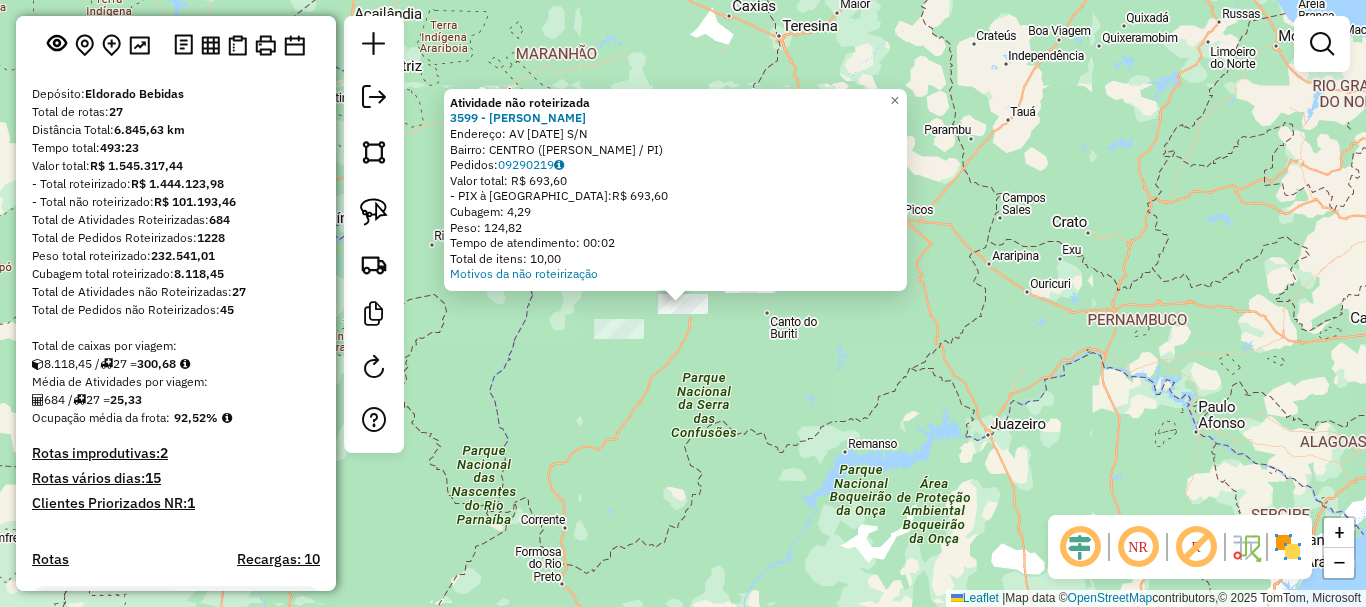 click on "Atividade não roteirizada 3599 - [PERSON_NAME] VASCONC  Endereço: AV  [DATE]                 S/N   Bairro: CENTRO (MANOEL EMIDIO / PI)   Pedidos:  09290219   Valor total: R$ 693,60   - PIX à Vista:  R$ 693,60   Cubagem: 4,29   Peso: 124,82   Tempo de atendimento: 00:02   Total de itens: 10,00  Motivos da não roteirização × Janela de atendimento Grade de atendimento Capacidade Transportadoras Veículos Cliente Pedidos  Rotas Selecione os dias de semana para filtrar as janelas de atendimento  Seg   Ter   Qua   Qui   Sex   Sáb   Dom  Informe o período da janela de atendimento: De: Até:  Filtrar exatamente a janela do cliente  Considerar janela de atendimento padrão  Selecione os dias de semana para filtrar as grades de atendimento  Seg   Ter   Qua   Qui   Sex   Sáb   Dom   Considerar clientes sem dia de atendimento cadastrado  Clientes fora do dia de atendimento selecionado Filtrar as atividades entre os valores definidos abaixo:  Peso mínimo:   Peso máximo:   Cubagem mínima:  De:" 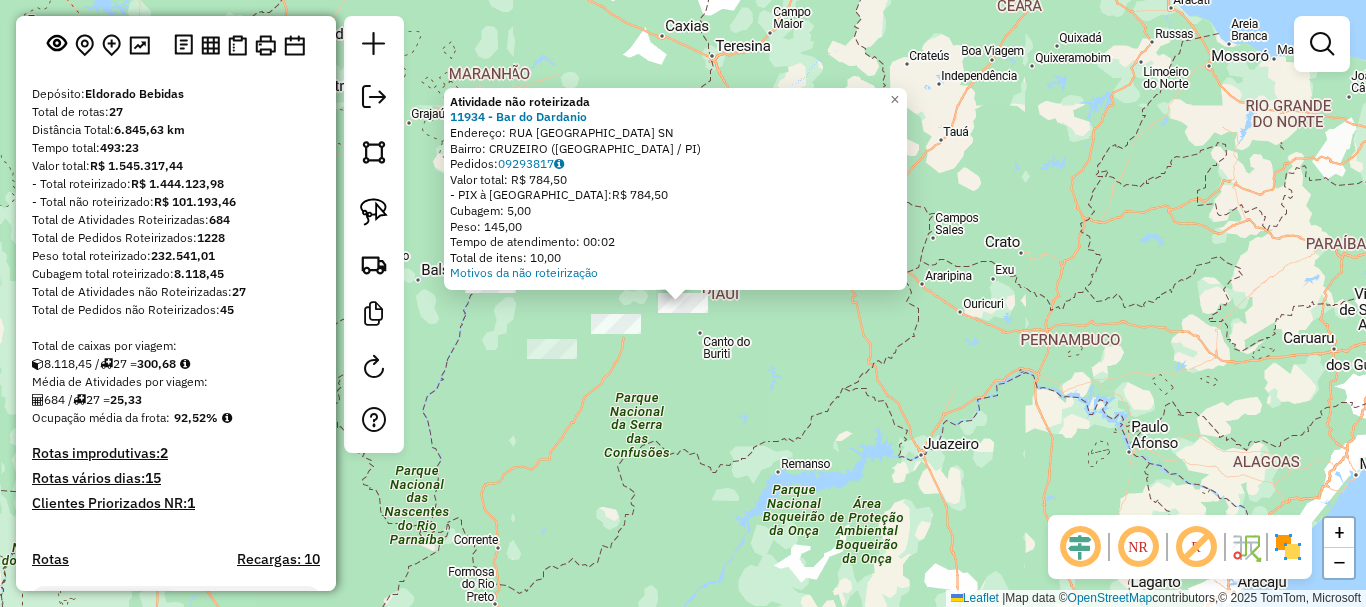 click on "Atividade não roteirizada 11934 - Bar do Dardanio  Endereço:  RUA NOSSA SENHORA DE APARECIDA SN   Bairro: CRUZEIRO ([GEOGRAPHIC_DATA] / PI)   Pedidos:  09293817   Valor total: R$ 784,50   - PIX à Vista:  R$ 784,50   Cubagem: 5,00   Peso: 145,00   Tempo de atendimento: 00:02   Total de itens: 10,00  Motivos da não roteirização × Janela de atendimento Grade de atendimento Capacidade Transportadoras Veículos Cliente Pedidos  Rotas Selecione os dias de semana para filtrar as janelas de atendimento  Seg   Ter   Qua   Qui   Sex   Sáb   Dom  Informe o período da janela de atendimento: De: Até:  Filtrar exatamente a janela do cliente  Considerar janela de atendimento padrão  Selecione os dias de semana para filtrar as grades de atendimento  Seg   Ter   Qua   Qui   Sex   Sáb   Dom   Considerar clientes sem dia de atendimento cadastrado  Clientes fora do dia de atendimento selecionado Filtrar as atividades entre os valores definidos abaixo:  Peso mínimo:   Peso máximo:   Cubagem mínima:   De:   Até:" 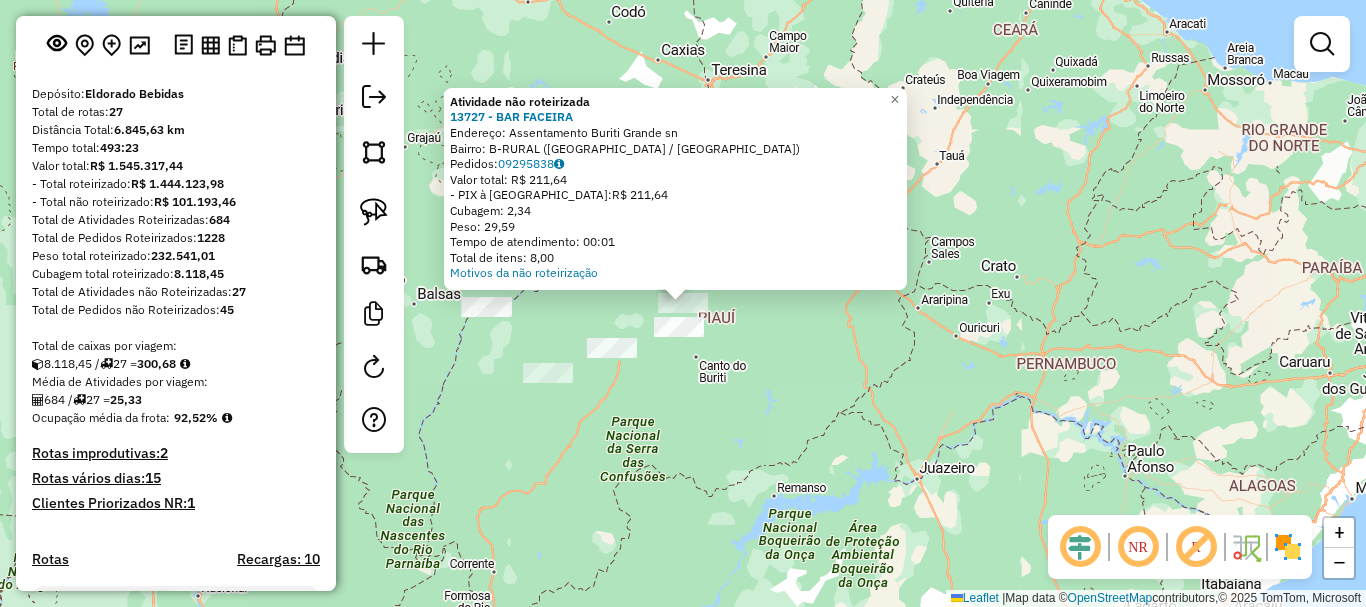 click on "Atividade não roteirizada 13727 - BAR FACEIRA  Endereço:  Assentamento Buriti Grande sn   Bairro: B-RURAL ([GEOGRAPHIC_DATA] / PI)   Pedidos:  09295838   Valor total: R$ 211,64   - PIX à Vista:  R$ 211,64   Cubagem: 2,34   Peso: 29,59   Tempo de atendimento: 00:01   Total de itens: 8,00  Motivos da não roteirização × Janela de atendimento Grade de atendimento Capacidade Transportadoras Veículos Cliente Pedidos  Rotas Selecione os dias de semana para filtrar as janelas de atendimento  Seg   Ter   Qua   Qui   Sex   Sáb   Dom  Informe o período da janela de atendimento: De: Até:  Filtrar exatamente a janela do cliente  Considerar janela de atendimento padrão  Selecione os dias de semana para filtrar as grades de atendimento  Seg   Ter   Qua   Qui   Sex   Sáb   Dom   Considerar clientes sem dia de atendimento cadastrado  Clientes fora do dia de atendimento selecionado Filtrar as atividades entre os valores definidos abaixo:  Peso mínimo:   Peso máximo:   Cubagem mínima:   Cubagem máxima:   De:   Até:  +" 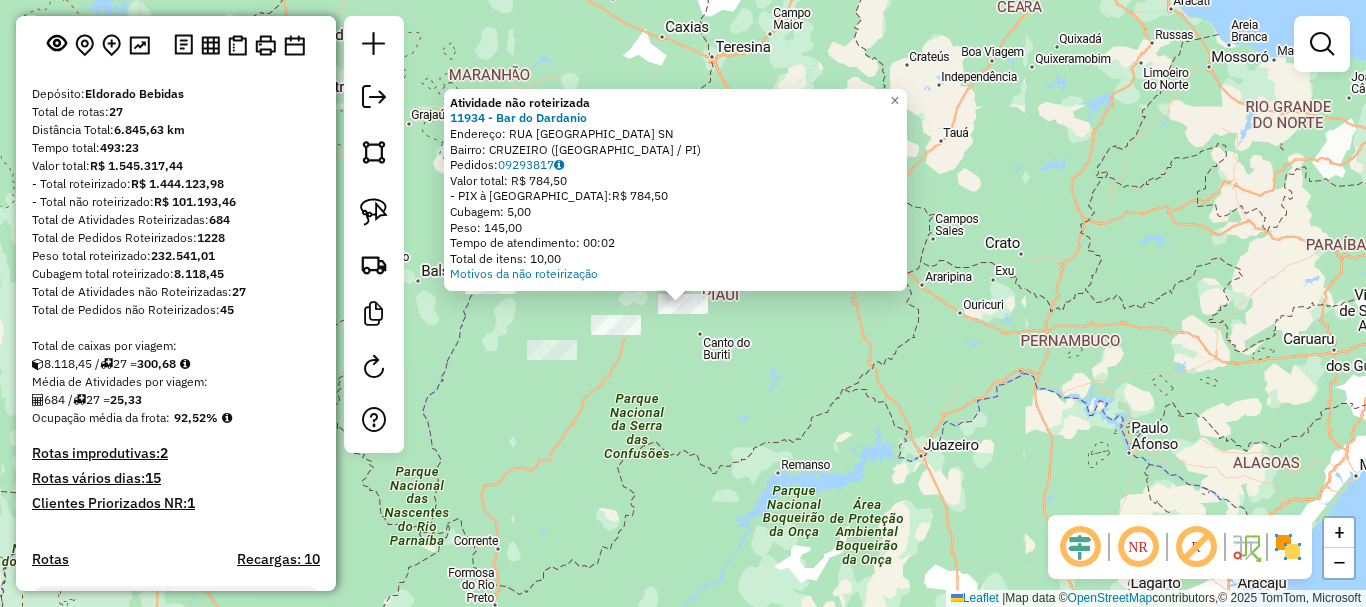click on "Atividade não roteirizada 11934 - Bar do Dardanio  Endereço:  RUA NOSSA SENHORA DE APARECIDA SN   Bairro: CRUZEIRO ([GEOGRAPHIC_DATA] / PI)   Pedidos:  09293817   Valor total: R$ 784,50   - PIX à Vista:  R$ 784,50   Cubagem: 5,00   Peso: 145,00   Tempo de atendimento: 00:02   Total de itens: 10,00  Motivos da não roteirização × Janela de atendimento Grade de atendimento Capacidade Transportadoras Veículos Cliente Pedidos  Rotas Selecione os dias de semana para filtrar as janelas de atendimento  Seg   Ter   Qua   Qui   Sex   Sáb   Dom  Informe o período da janela de atendimento: De: Até:  Filtrar exatamente a janela do cliente  Considerar janela de atendimento padrão  Selecione os dias de semana para filtrar as grades de atendimento  Seg   Ter   Qua   Qui   Sex   Sáb   Dom   Considerar clientes sem dia de atendimento cadastrado  Clientes fora do dia de atendimento selecionado Filtrar as atividades entre os valores definidos abaixo:  Peso mínimo:   Peso máximo:   Cubagem mínima:   De:   Até:" 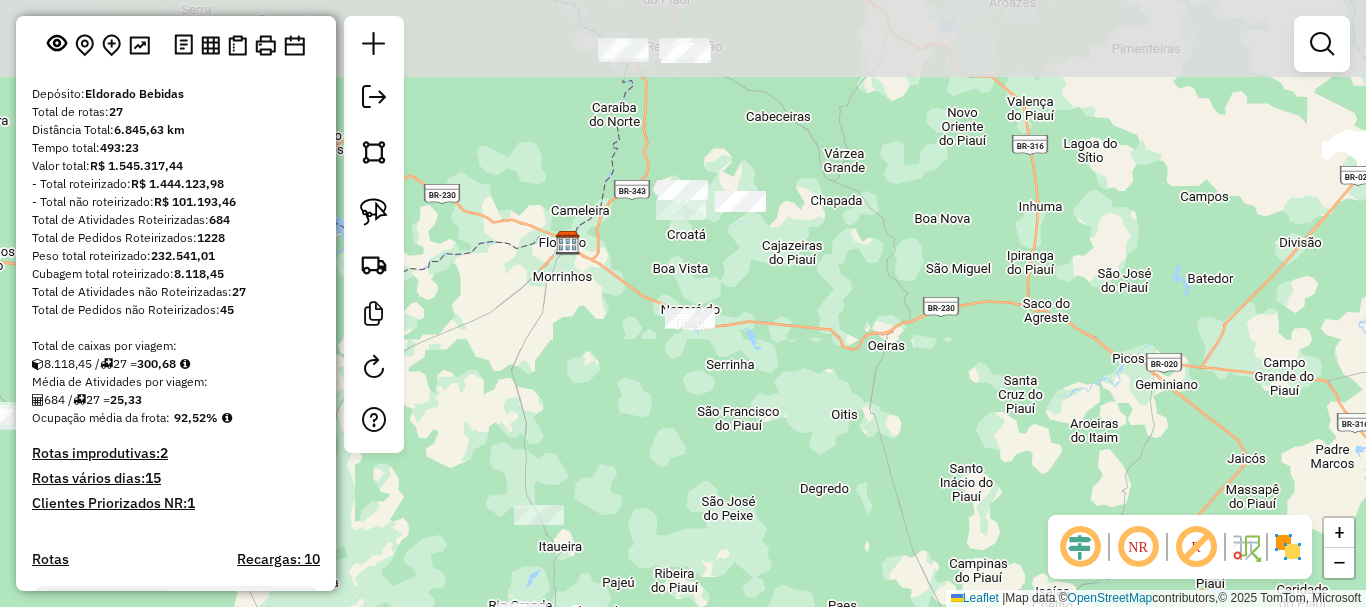 drag, startPoint x: 745, startPoint y: 285, endPoint x: 758, endPoint y: 323, distance: 40.16217 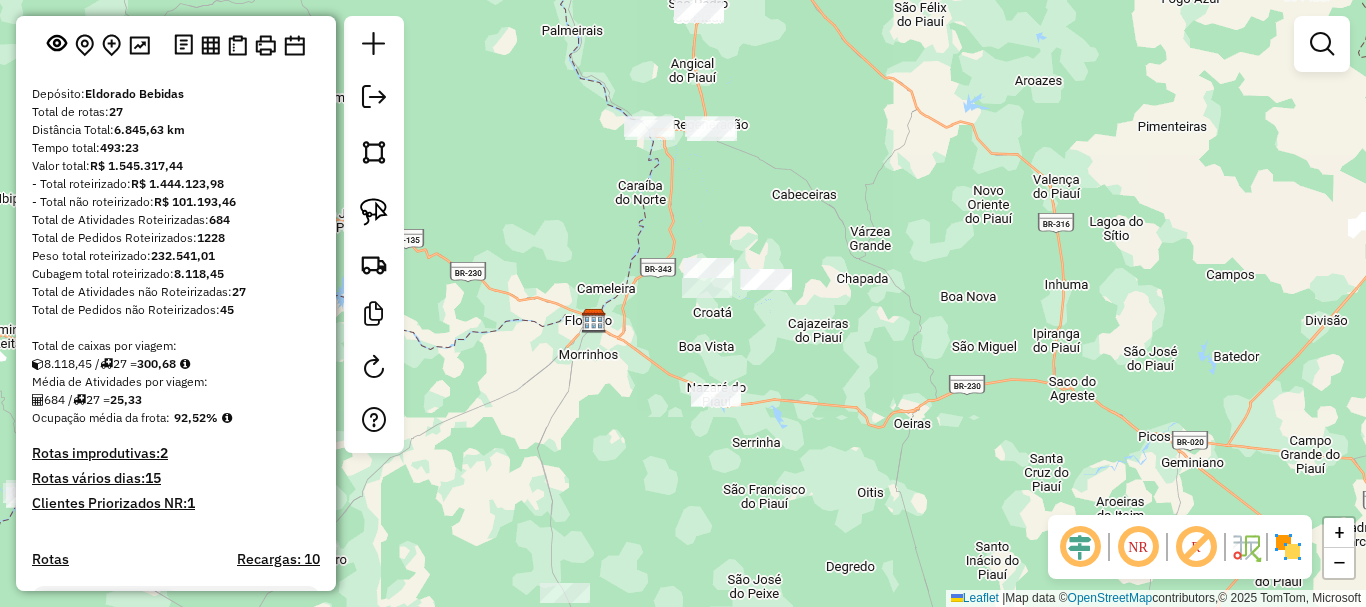 drag, startPoint x: 725, startPoint y: 175, endPoint x: 742, endPoint y: 273, distance: 99.46356 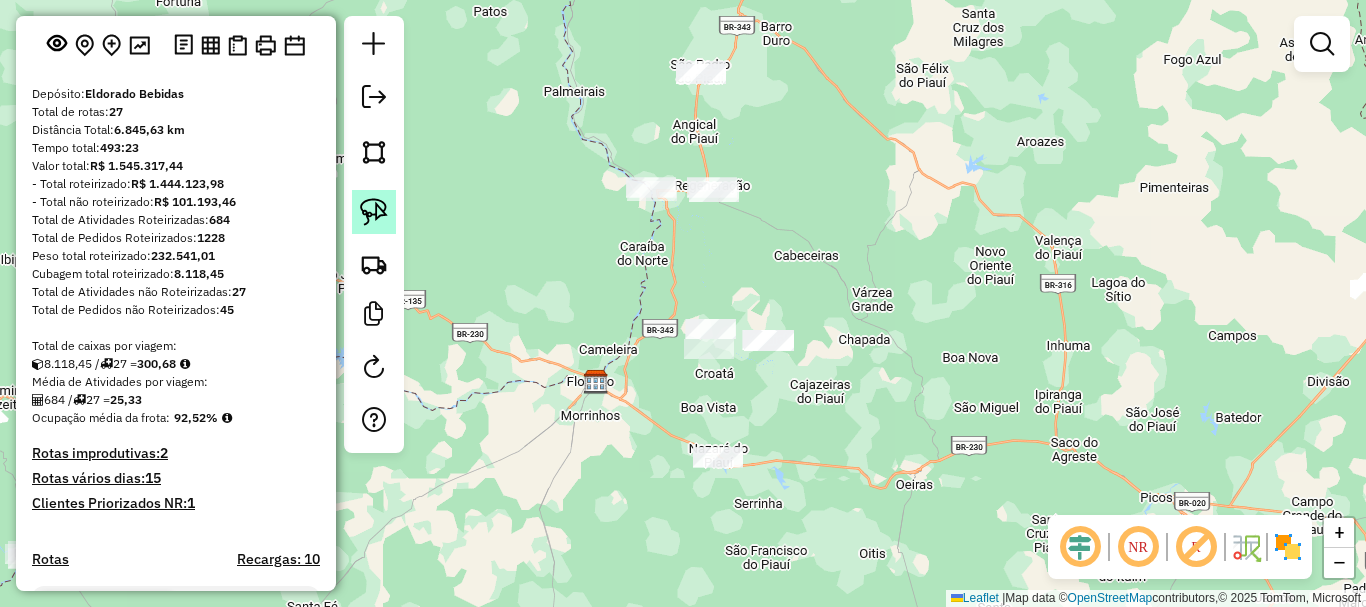 click 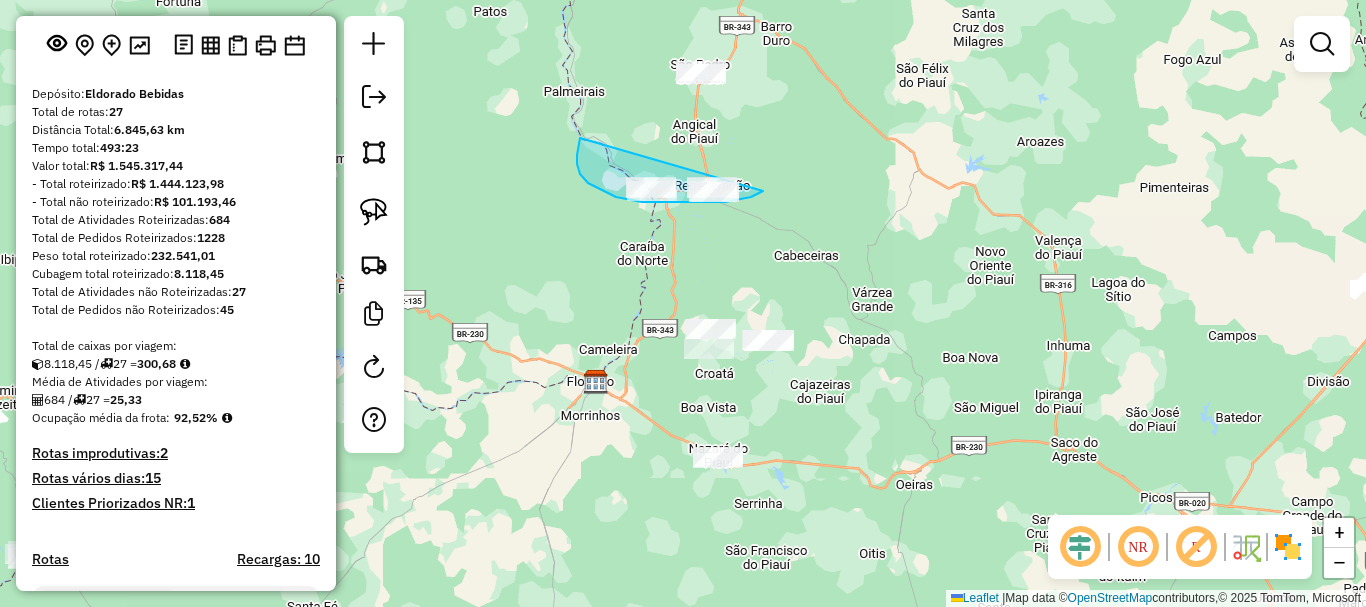 drag, startPoint x: 580, startPoint y: 174, endPoint x: 796, endPoint y: 171, distance: 216.02083 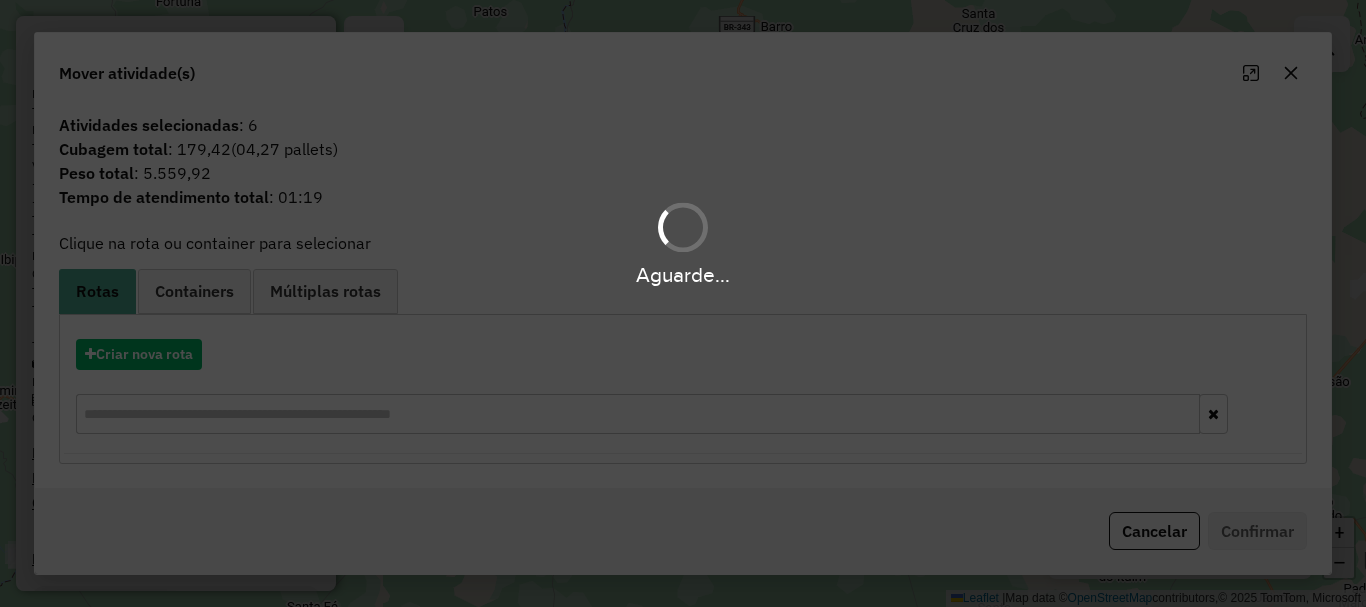 click on "Aguarde...  Pop-up bloqueado!  Seu navegador bloqueou automáticamente a abertura de uma nova janela.   Acesse as configurações e adicione o endereço do sistema a lista de permissão.   Fechar  Informações da Sessão 963072 - [DATE]     Criação: [DATE] 18:24   Depósito:  Eldorado Bebidas  Total de rotas:  27  Distância Total:  6.845,63 km  Tempo total:  493:23  Valor total:  R$ 1.545.317,44  - Total roteirizado:  R$ 1.444.123,98  - Total não roteirizado:  R$ 101.193,46  Total de Atividades Roteirizadas:  684  Total de Pedidos Roteirizados:  1228  Peso total roteirizado:  232.541,01  Cubagem total roteirizado:  8.118,45  Total de Atividades não Roteirizadas:  27  Total de Pedidos não Roteirizados:  45 Total de caixas por viagem:  8.118,45 /   27 =  300,68 Média de Atividades por viagem:  684 /   27 =  25,33 Ocupação média da frota:  92,52%   Rotas improdutivas:  2  Rotas vários dias:  15  Clientes Priorizados NR:  1 Rotas  Recargas: 10   Ver rotas   Ver veículos   1 -       RSO3G33" at bounding box center (683, 303) 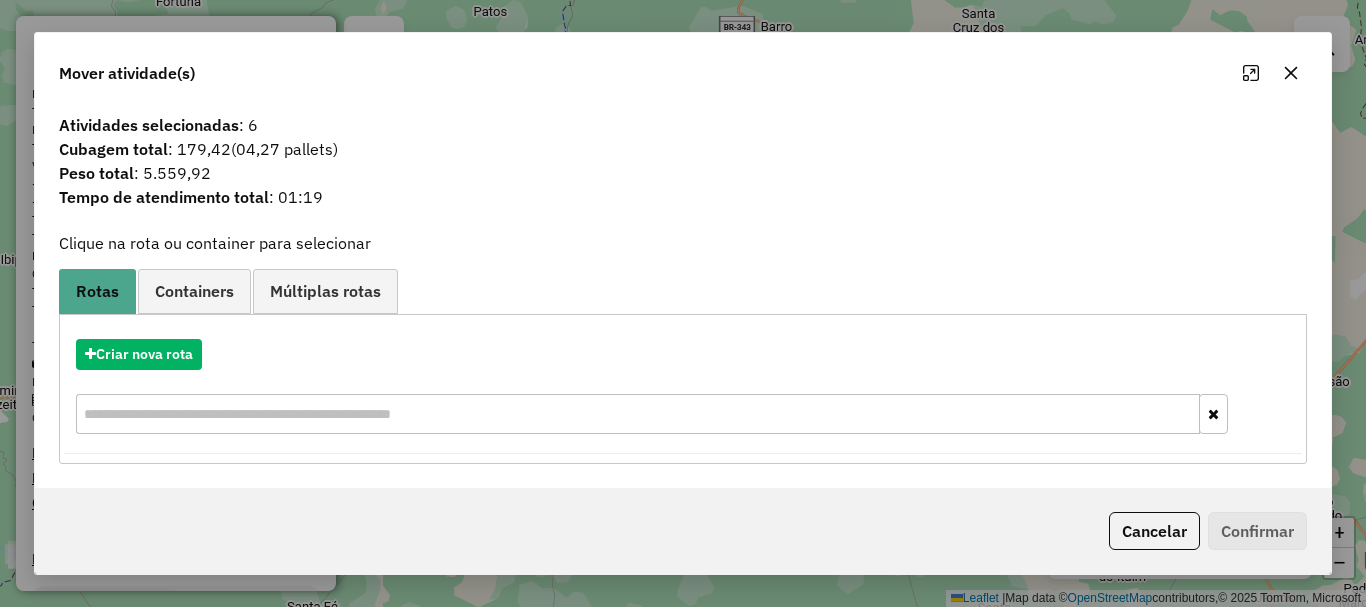 click on "Cancelar" 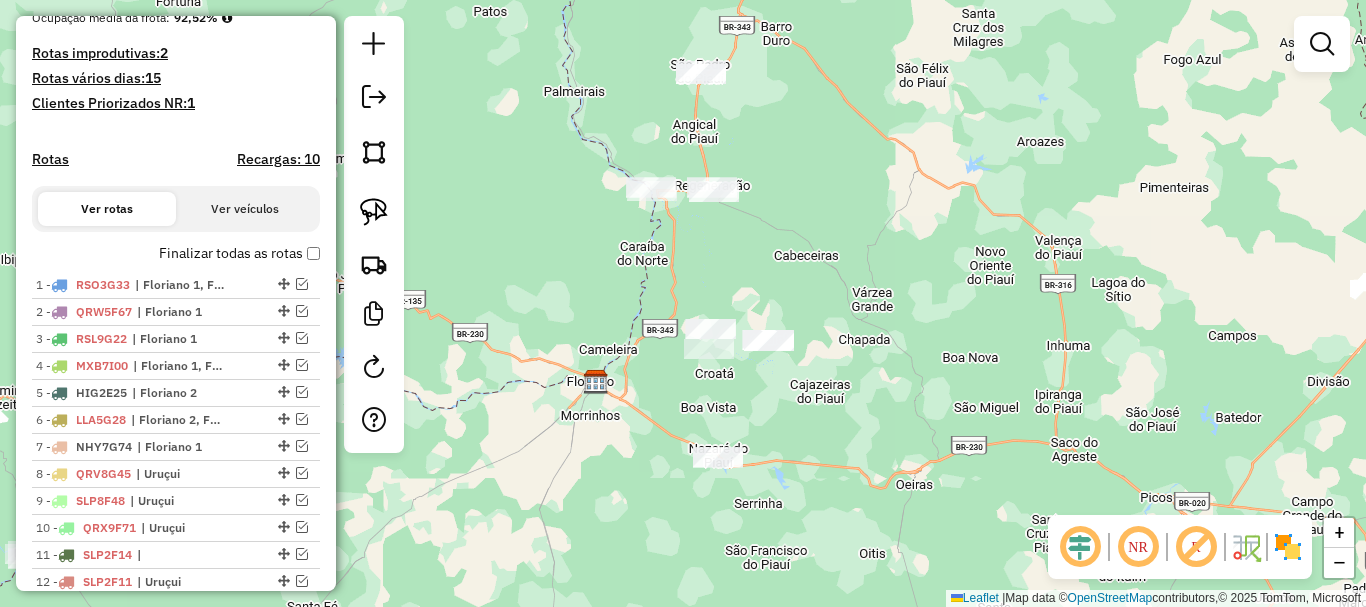 scroll, scrollTop: 600, scrollLeft: 0, axis: vertical 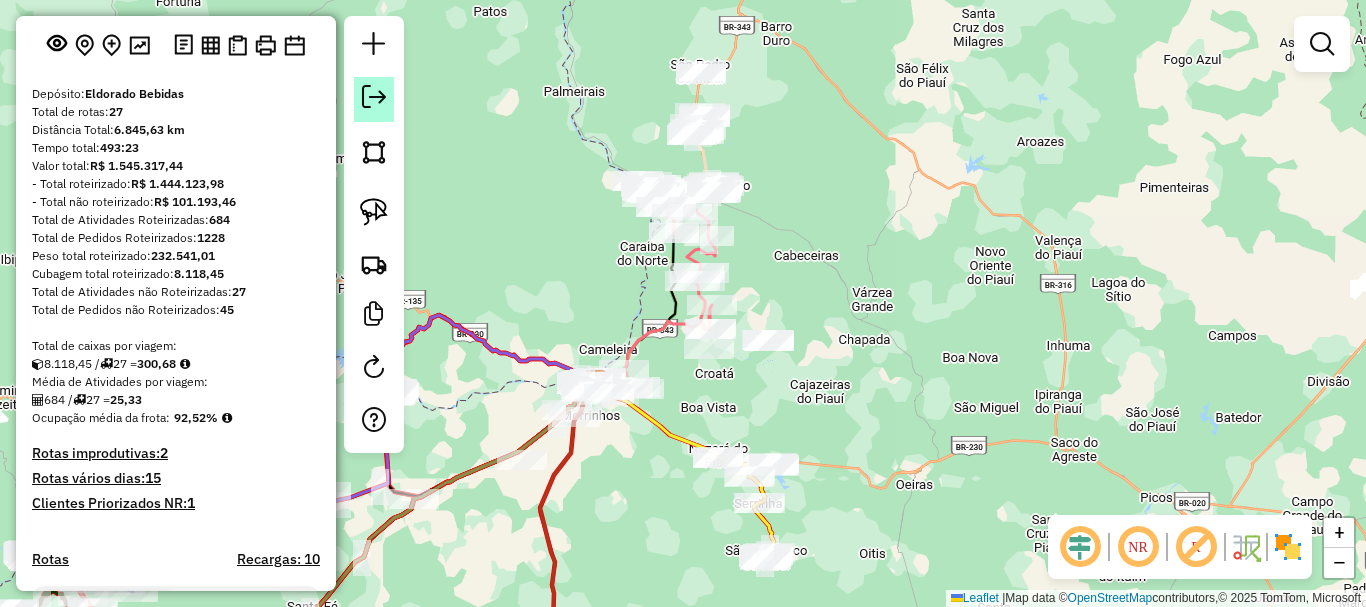 click 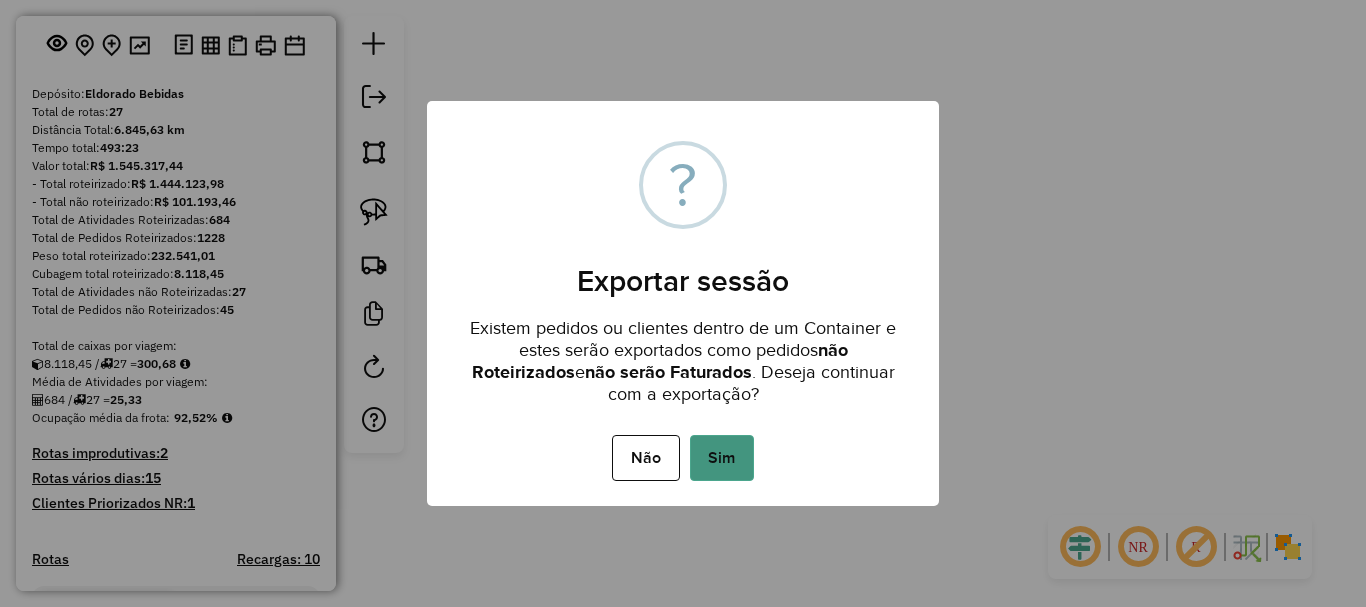 click on "Sim" at bounding box center [722, 458] 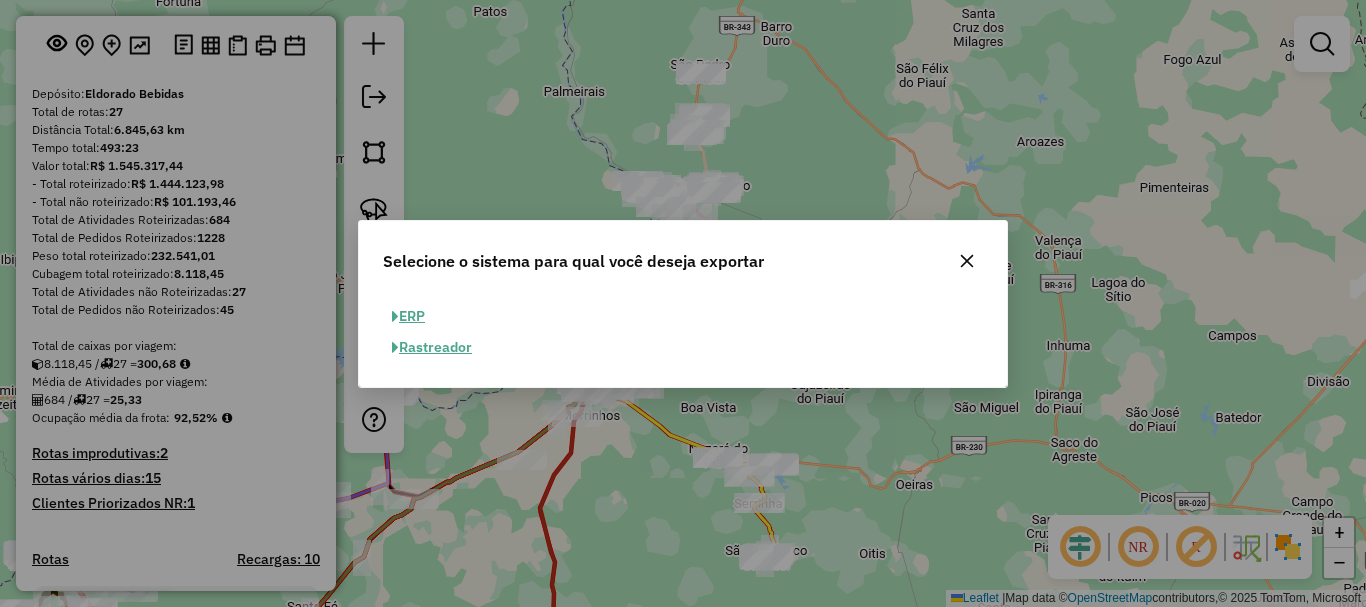 click on "ERP" 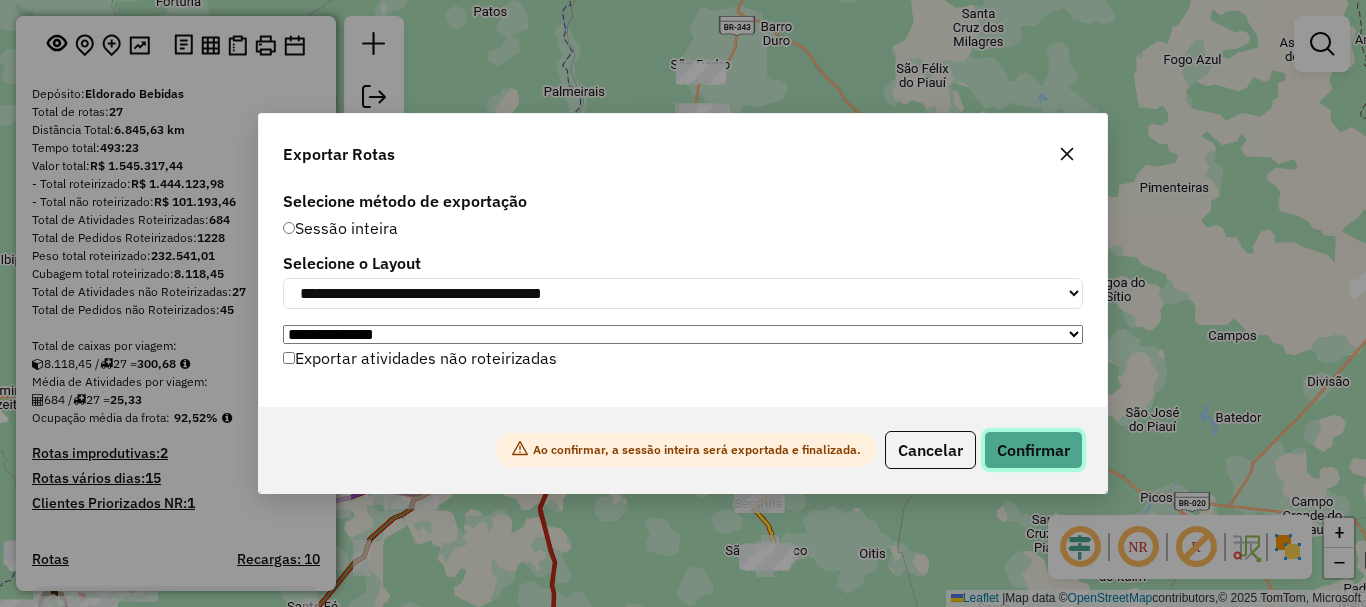 click on "Confirmar" 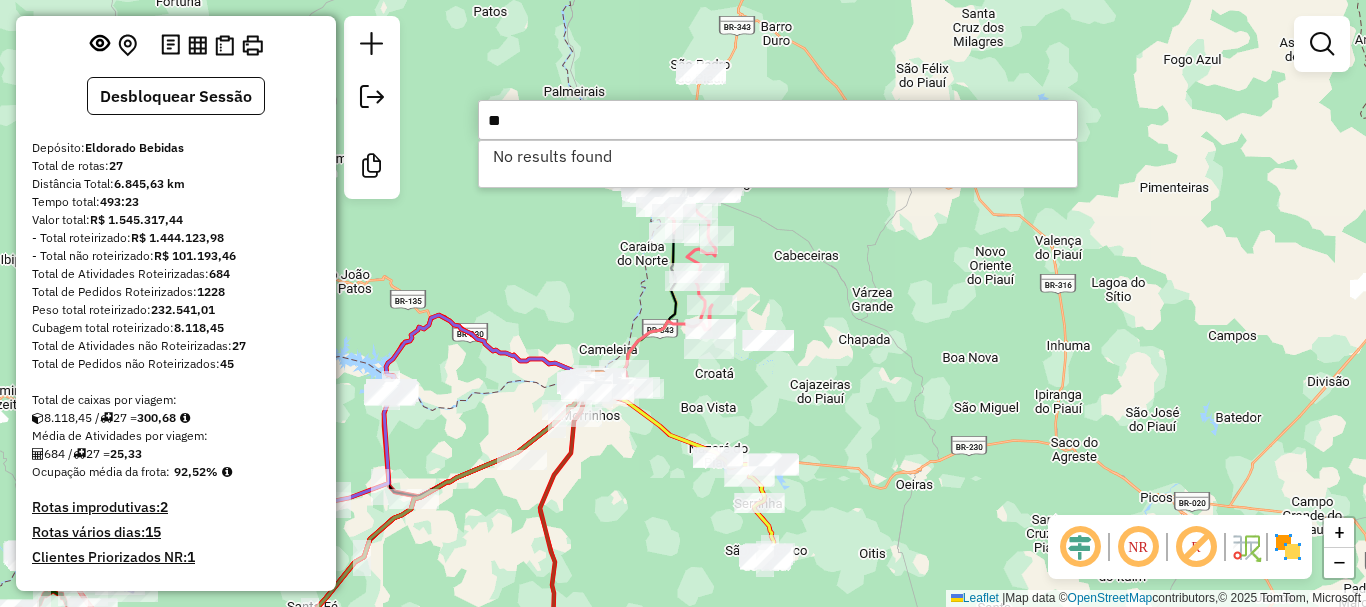 type on "*" 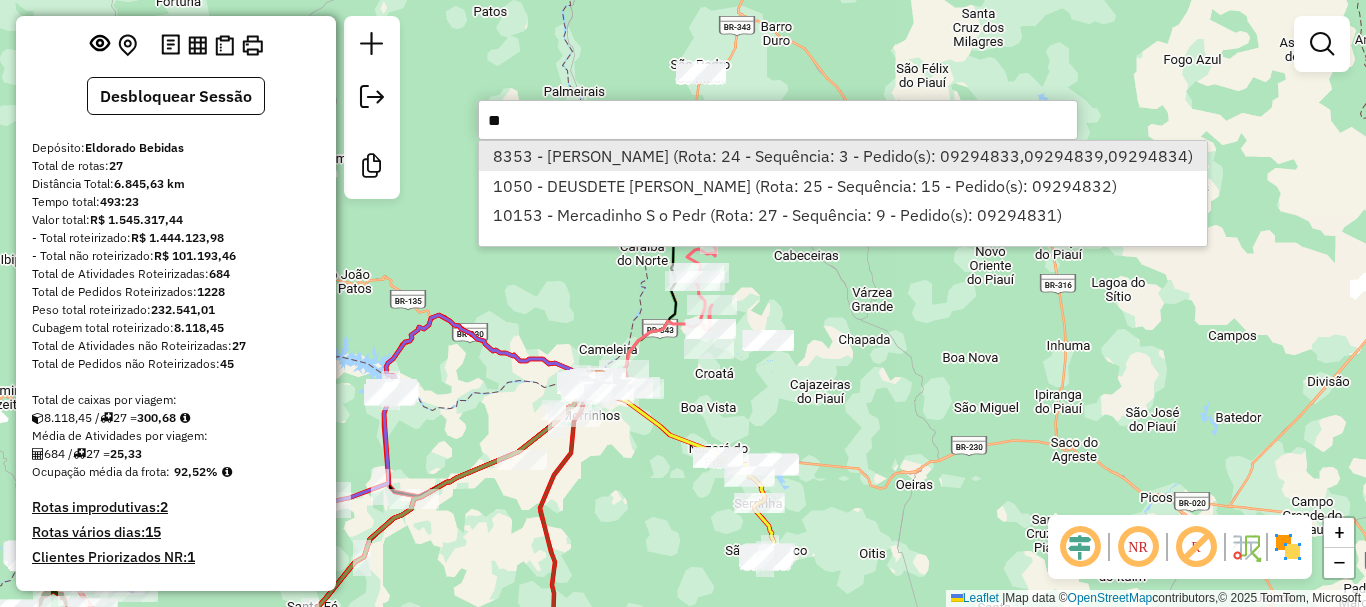 type on "*" 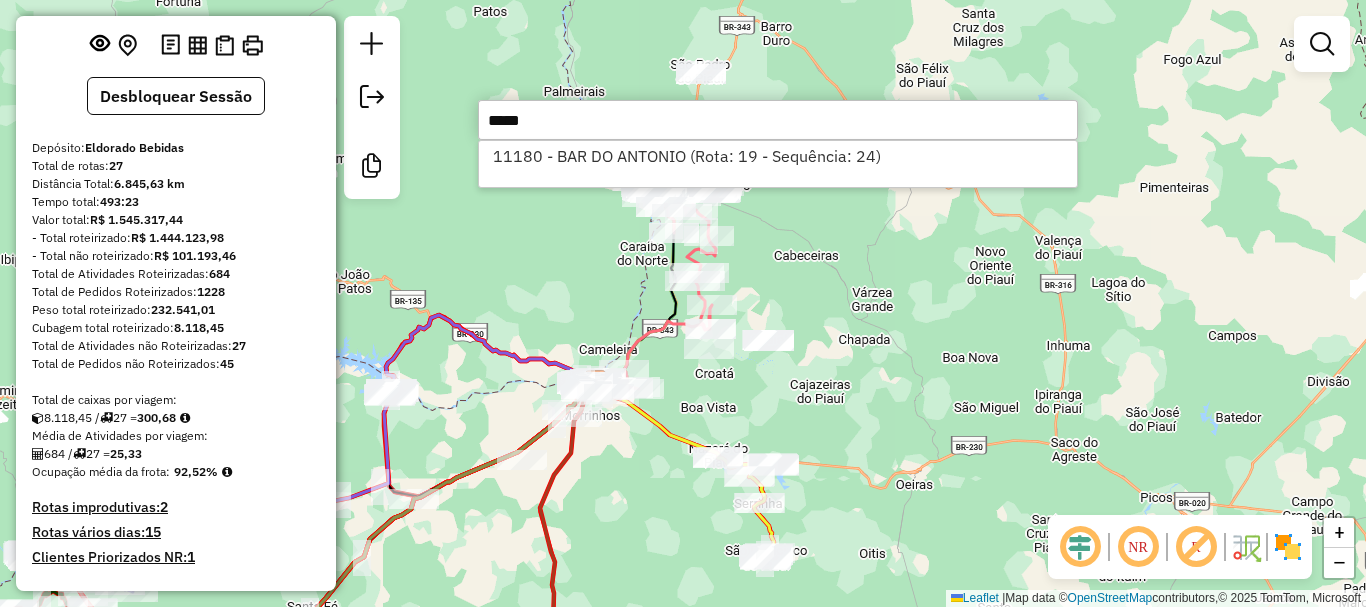 type on "*****" 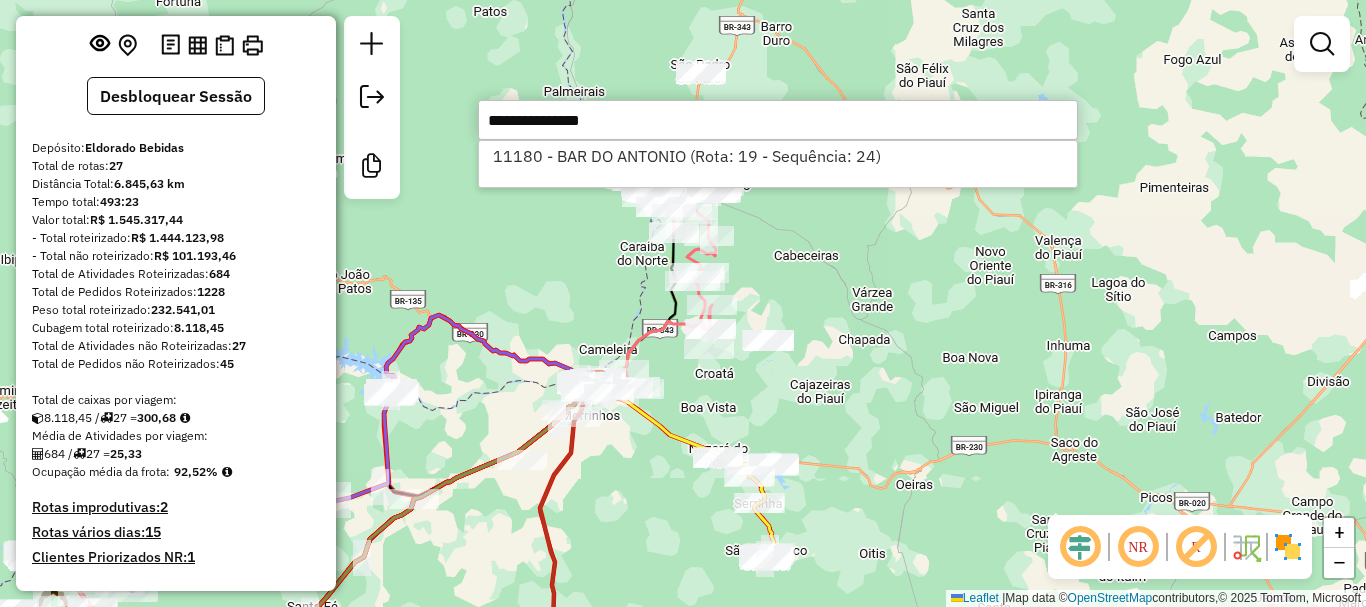 select on "**********" 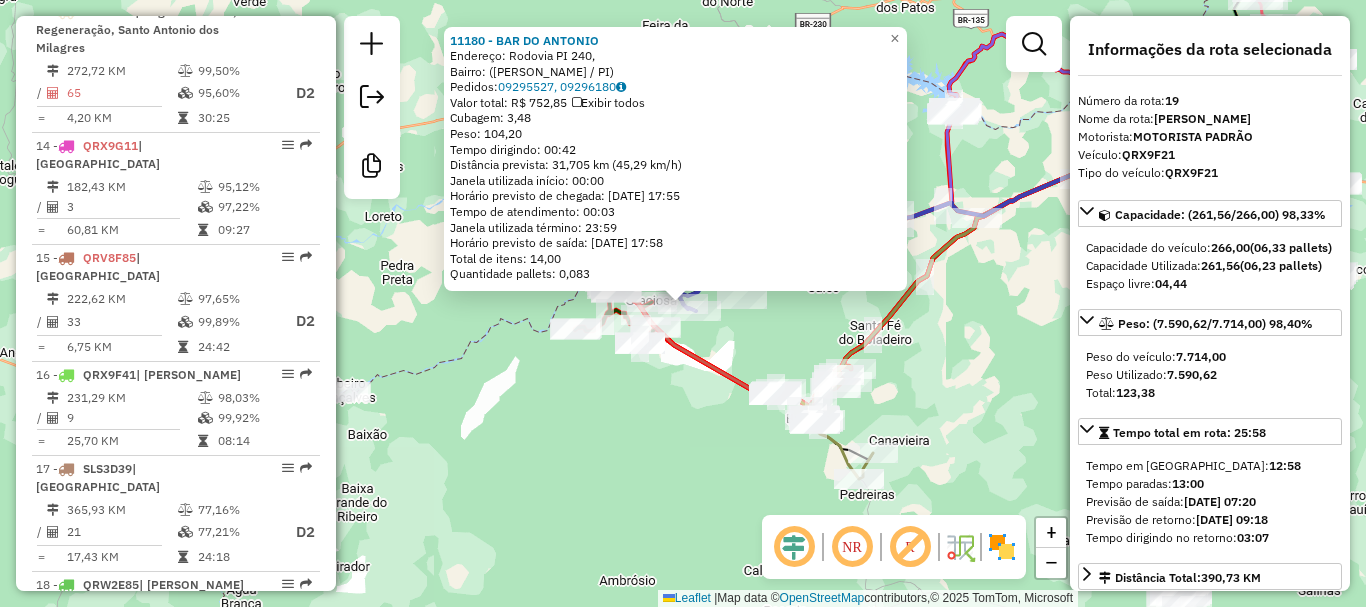 scroll, scrollTop: 2624, scrollLeft: 0, axis: vertical 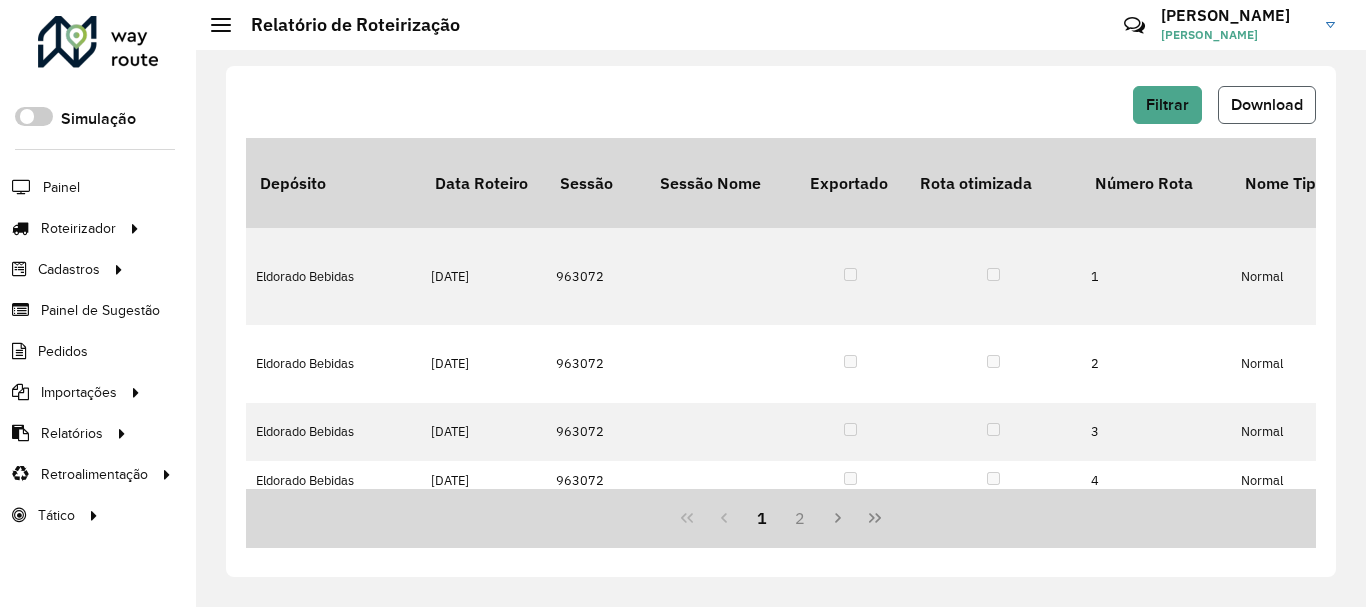click on "Download" 